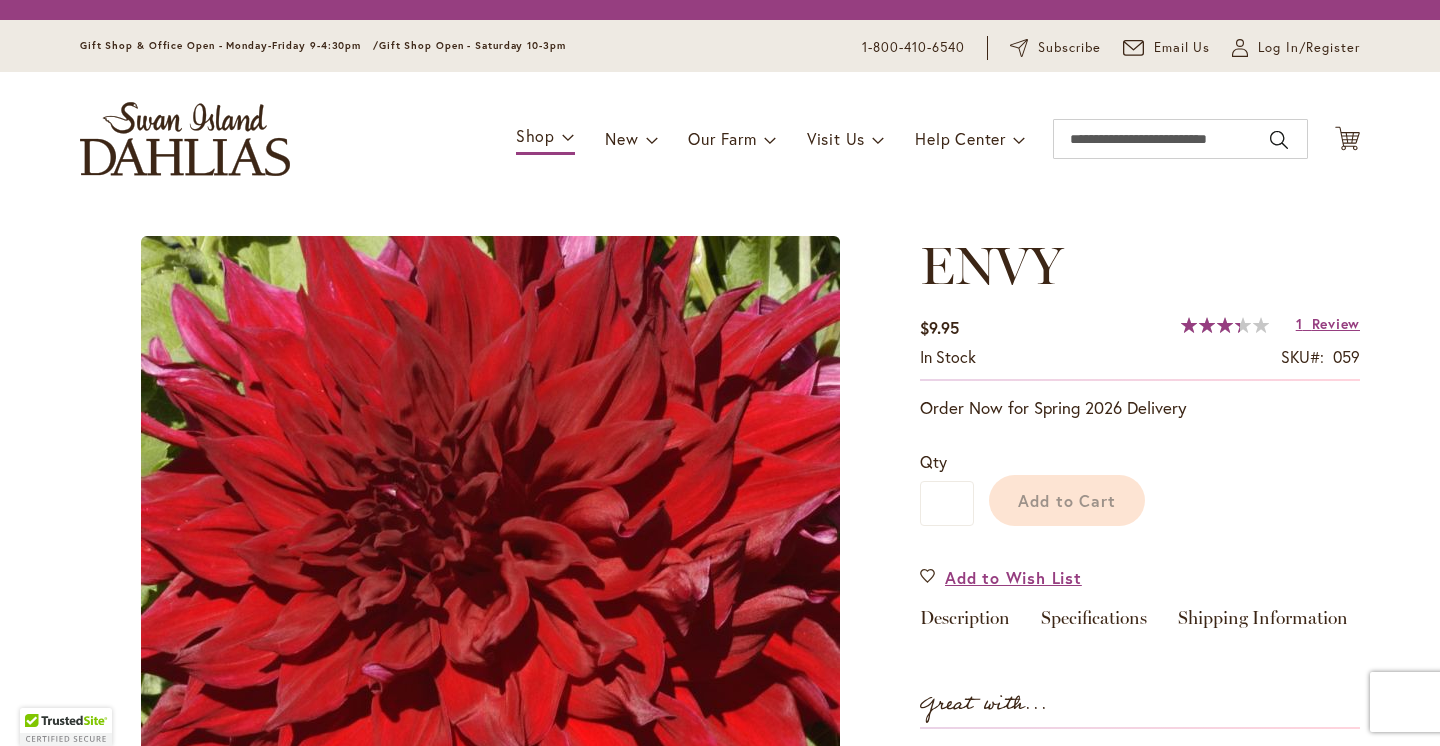 scroll, scrollTop: 0, scrollLeft: 0, axis: both 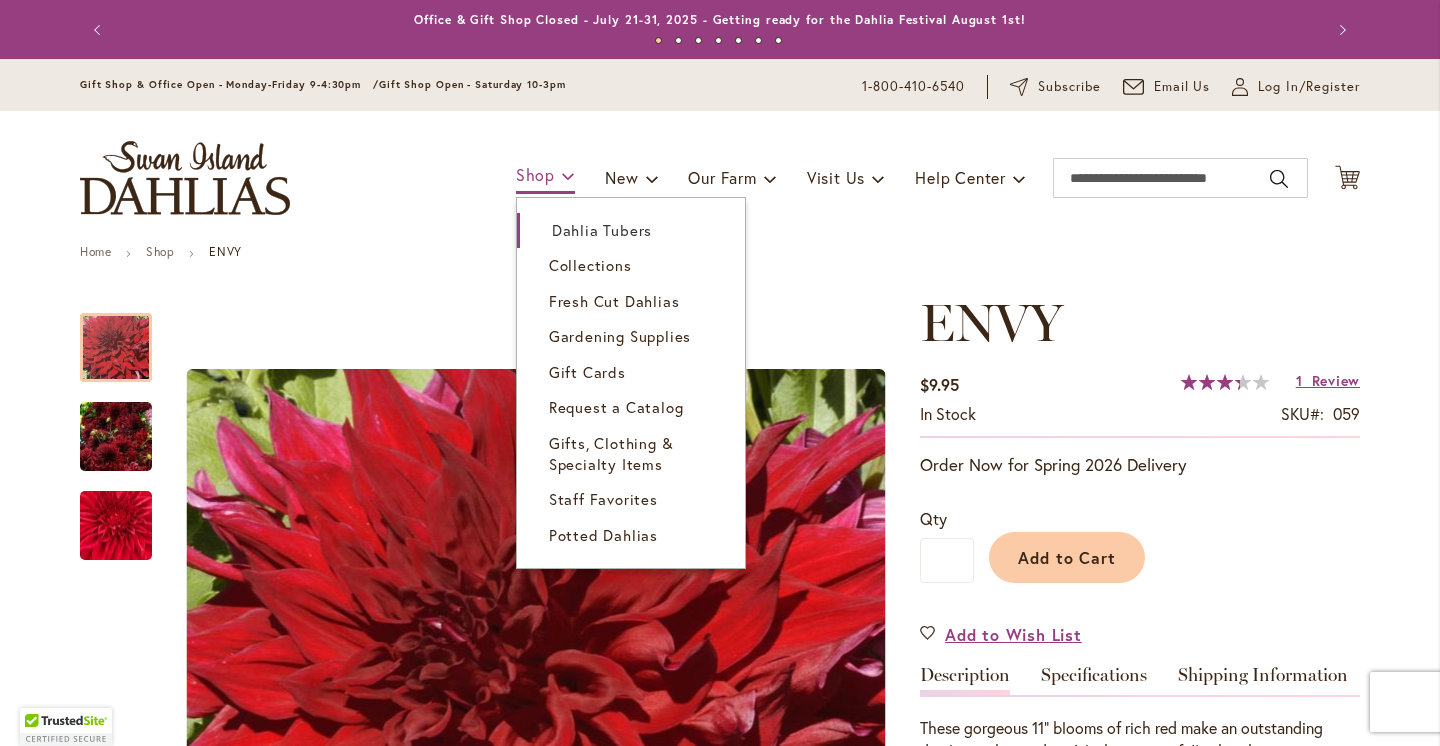 click on "Shop" at bounding box center [545, 176] 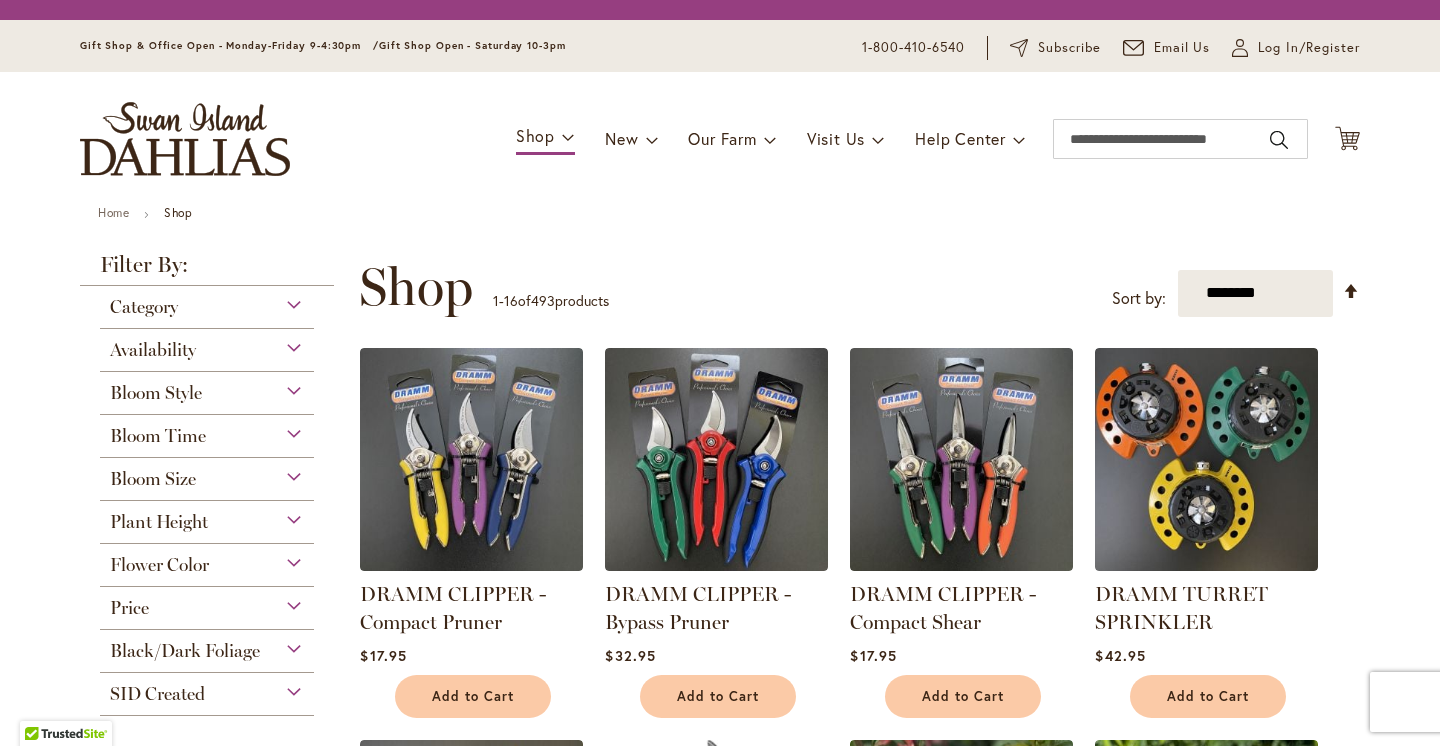 scroll, scrollTop: 0, scrollLeft: 0, axis: both 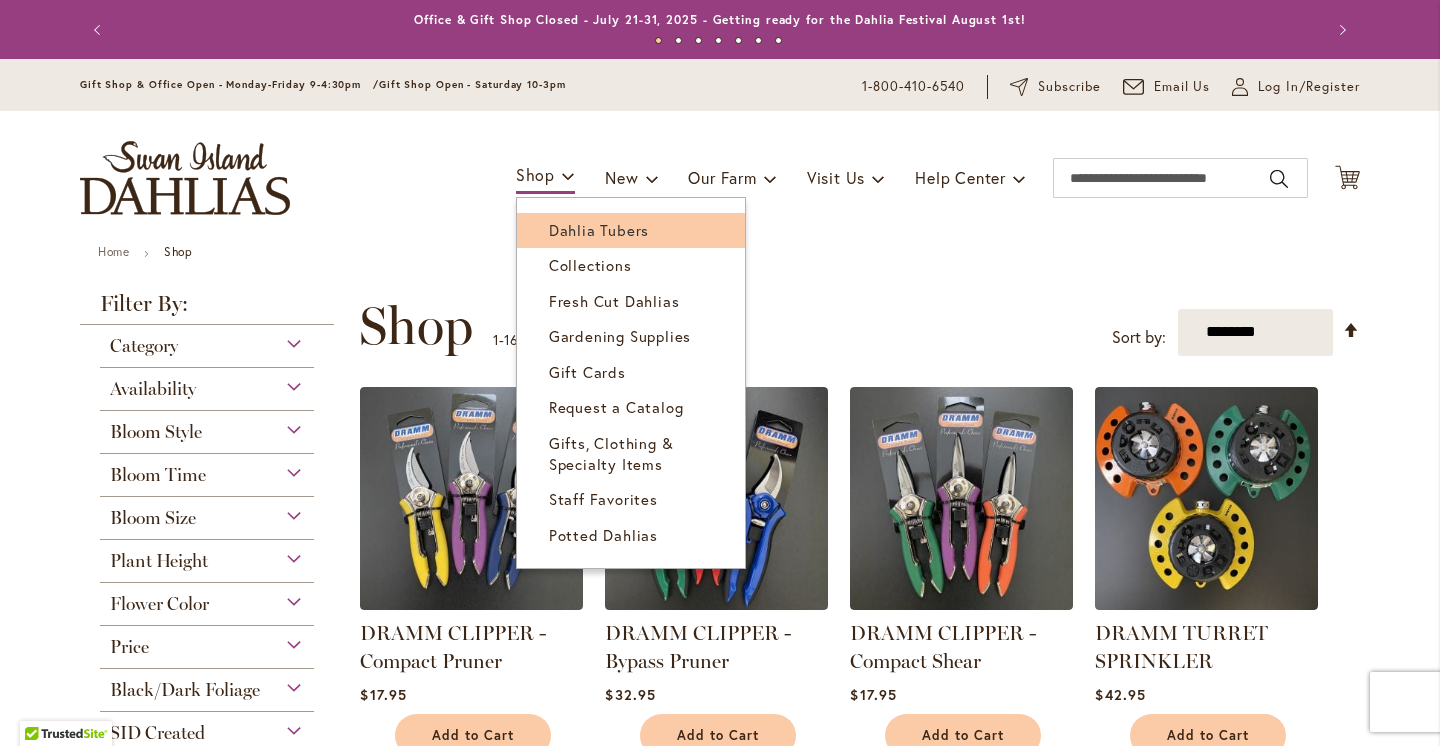click on "Dahlia Tubers" at bounding box center [599, 230] 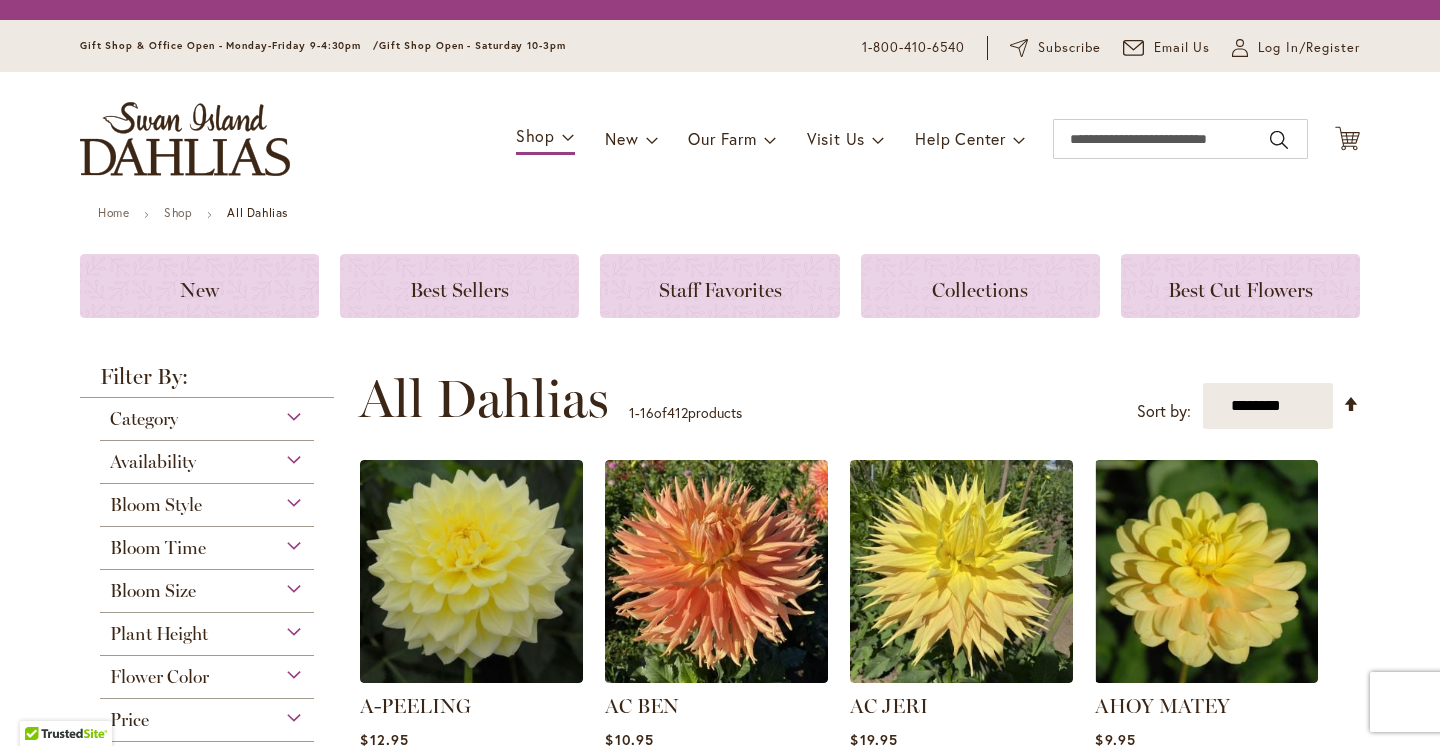 scroll, scrollTop: 0, scrollLeft: 0, axis: both 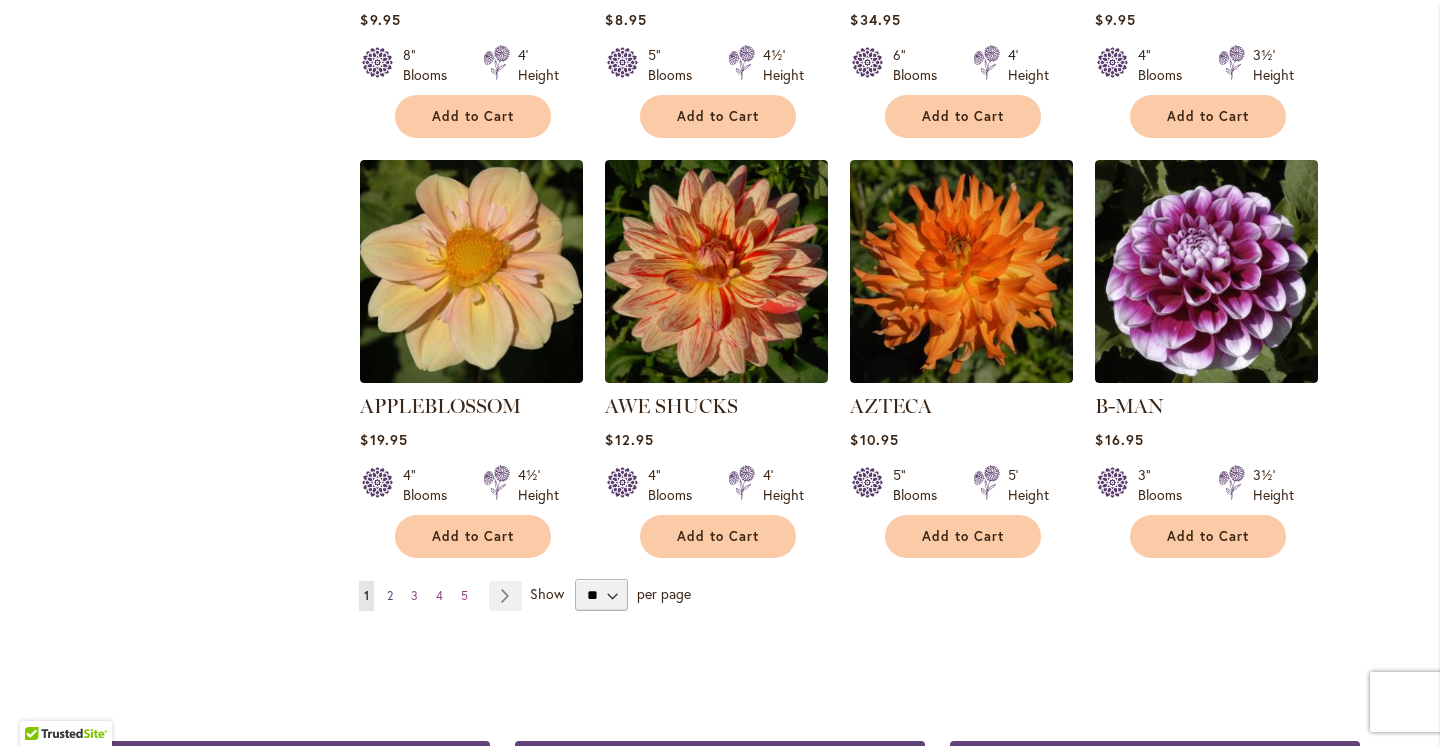 click on "2" at bounding box center (390, 595) 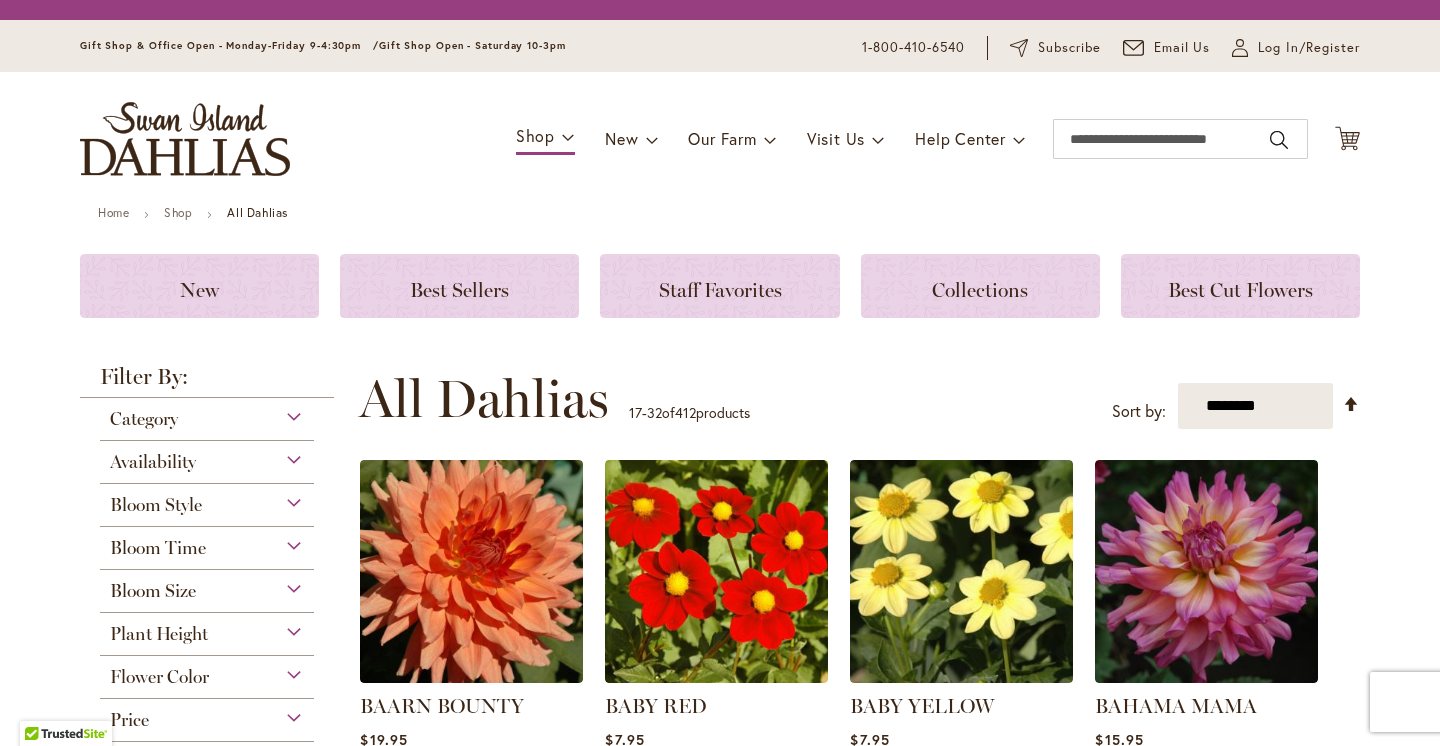 scroll, scrollTop: 0, scrollLeft: 0, axis: both 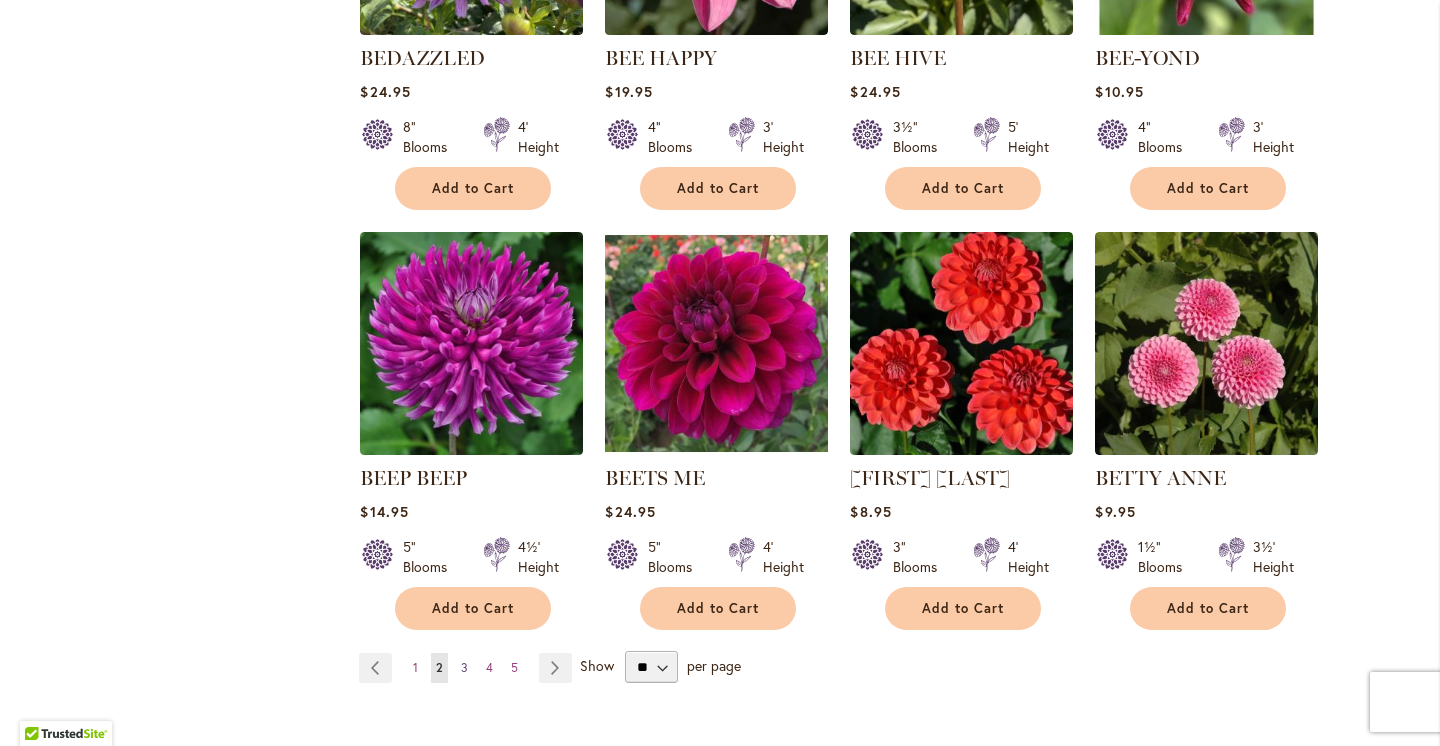 click on "3" at bounding box center (464, 667) 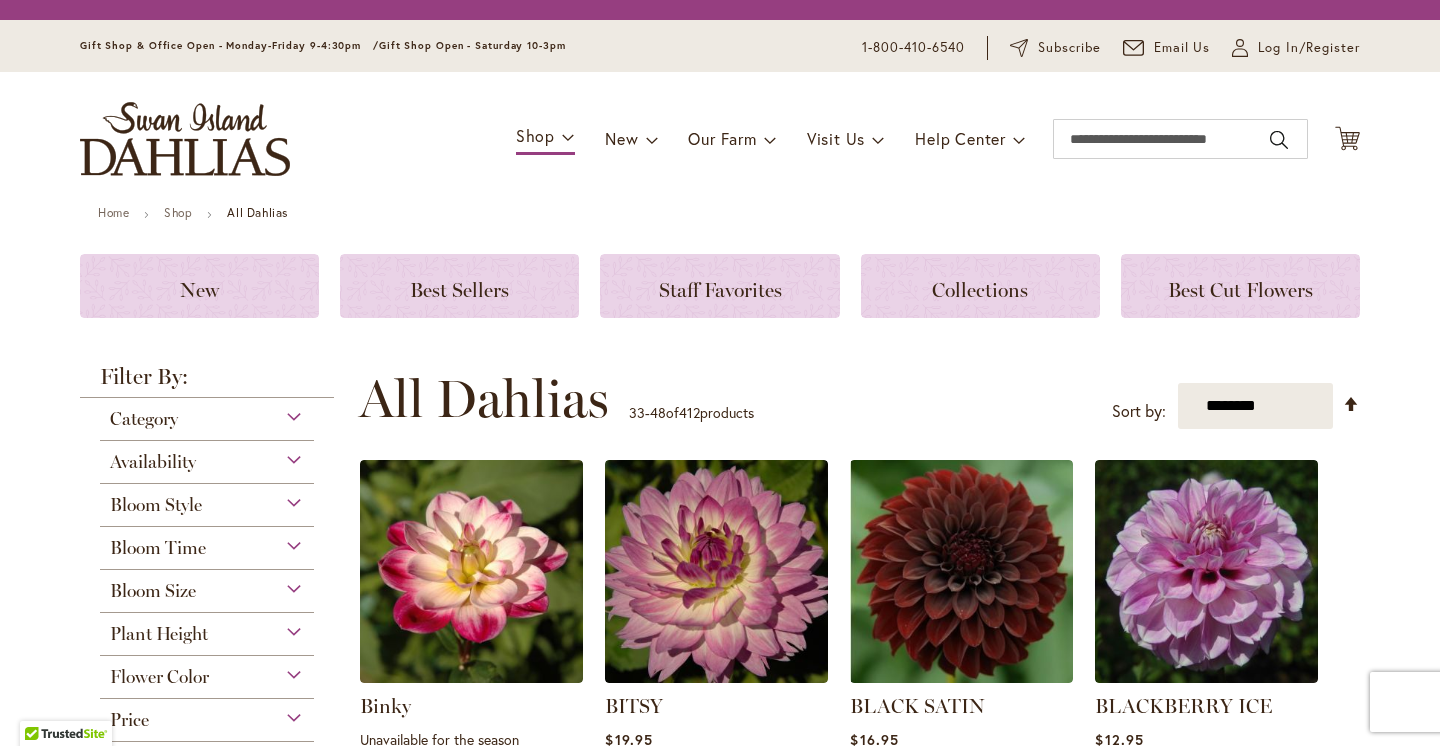 scroll, scrollTop: 0, scrollLeft: 0, axis: both 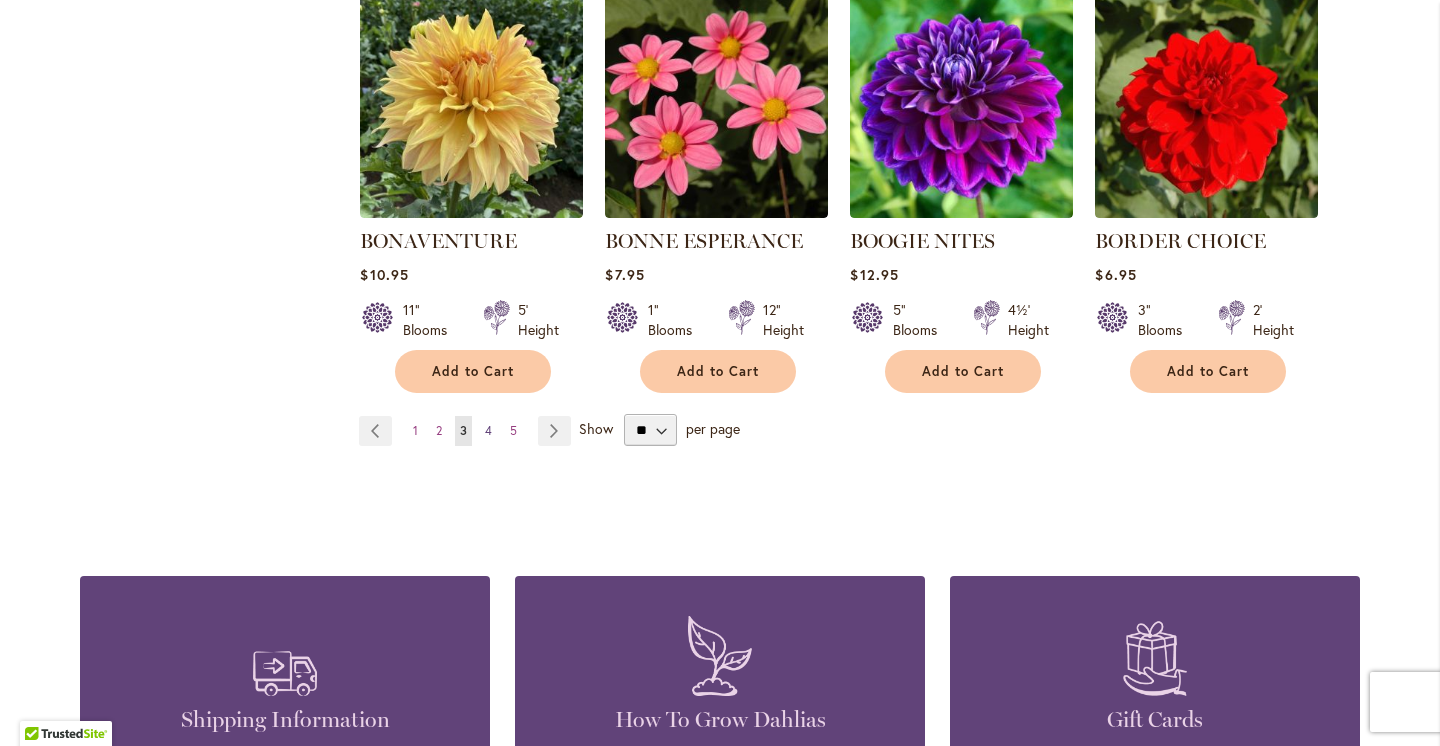 click on "4" at bounding box center [488, 430] 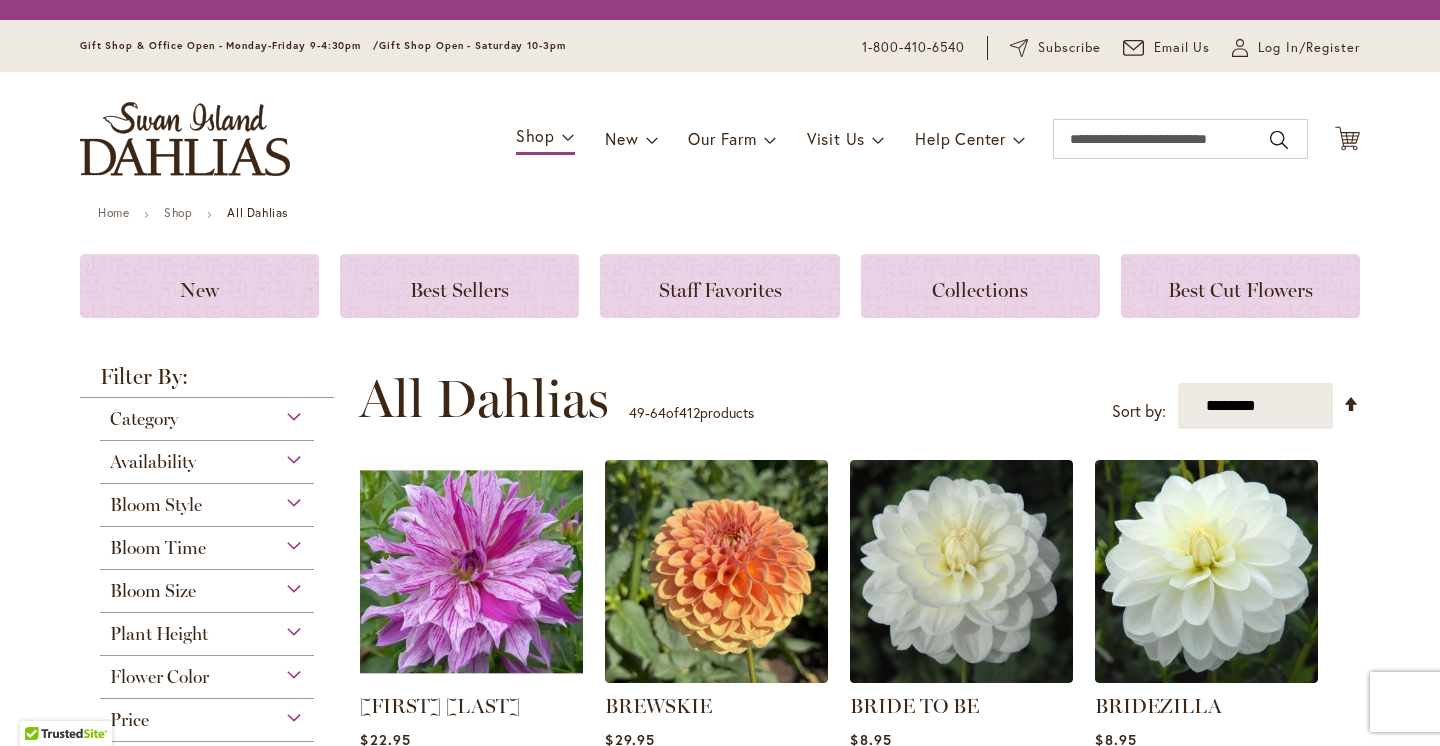 scroll, scrollTop: 0, scrollLeft: 0, axis: both 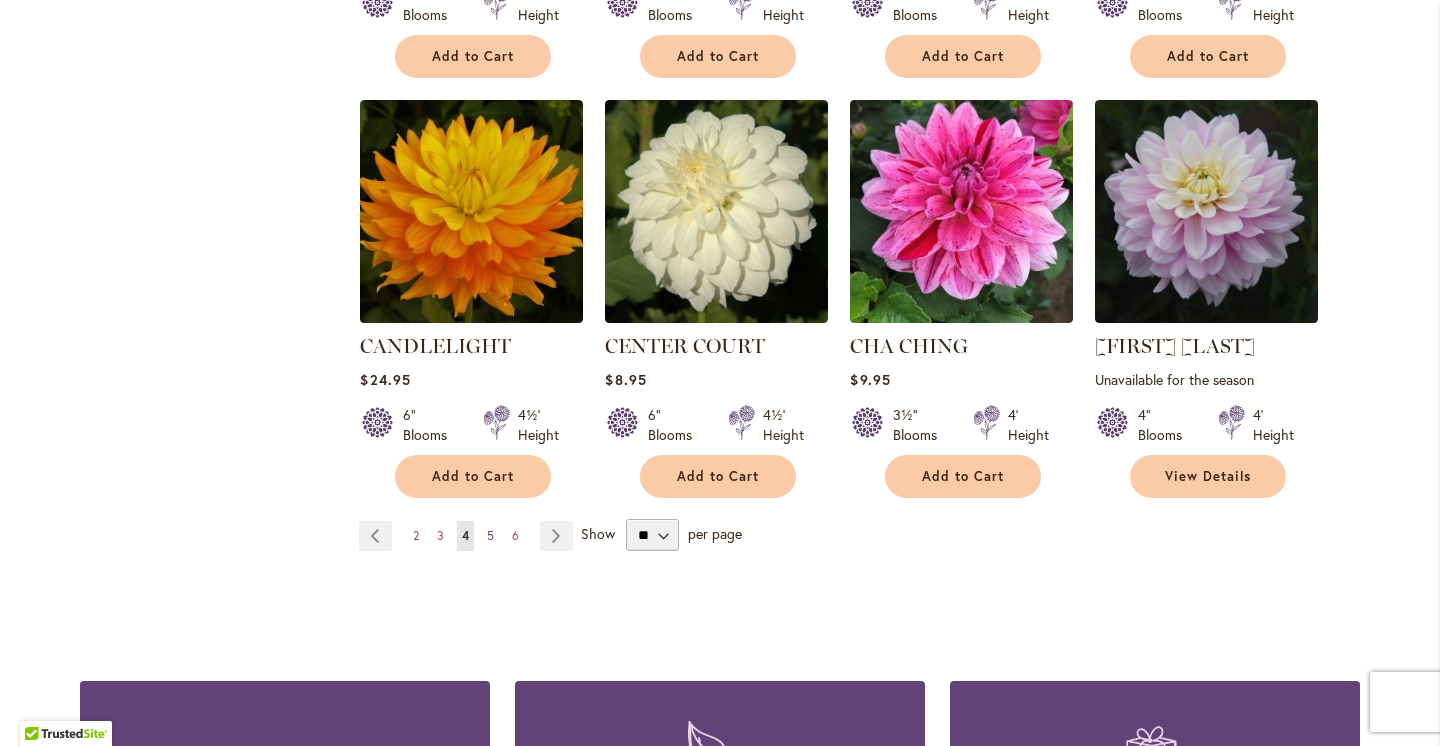 click on "5" at bounding box center [490, 535] 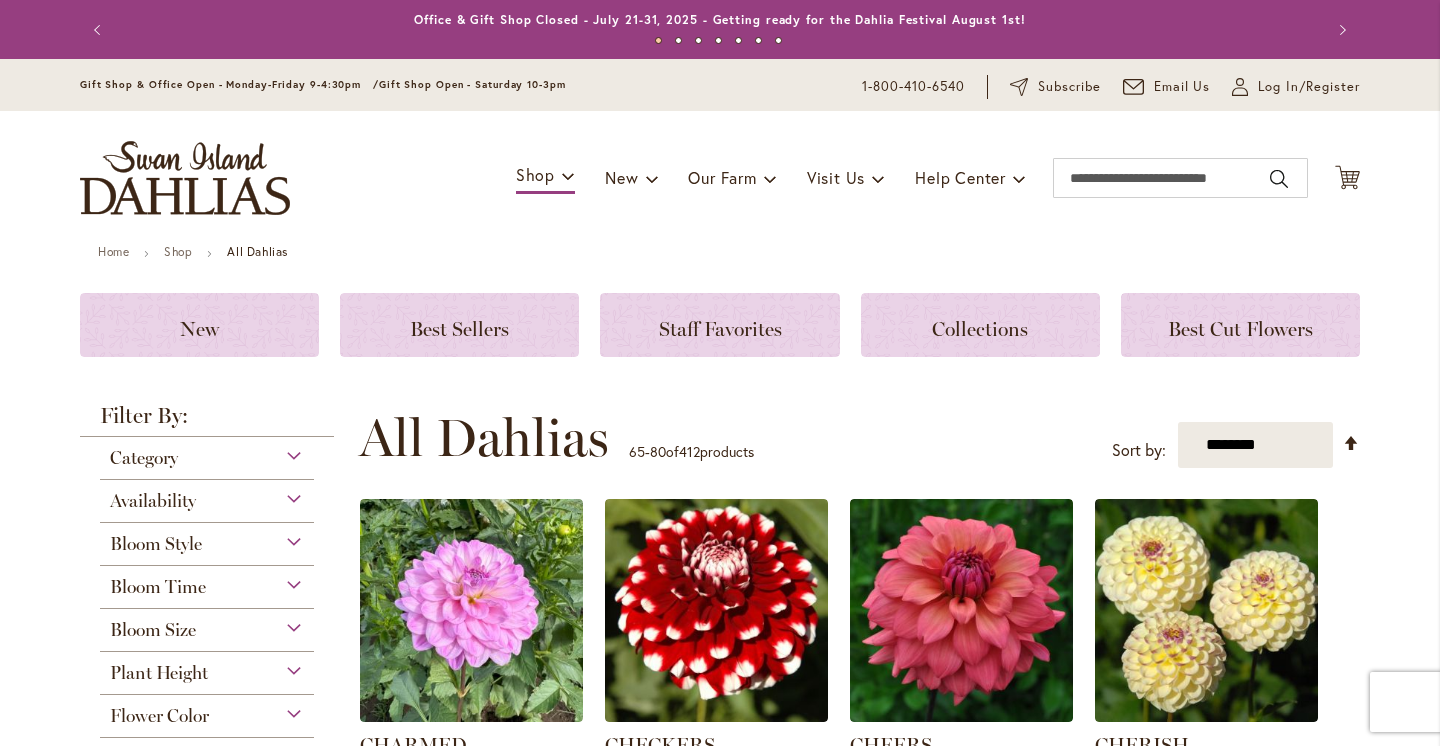 scroll, scrollTop: 0, scrollLeft: 0, axis: both 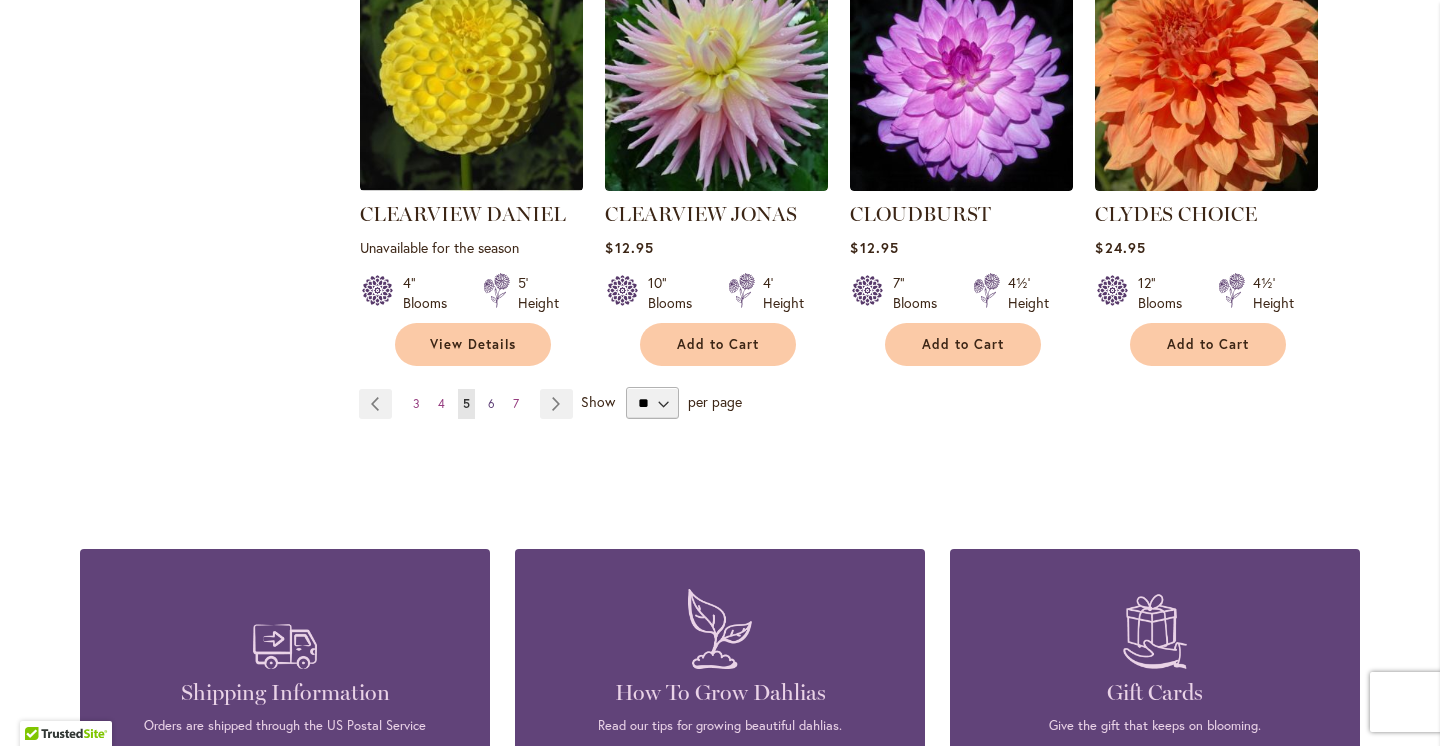 click on "6" at bounding box center (491, 403) 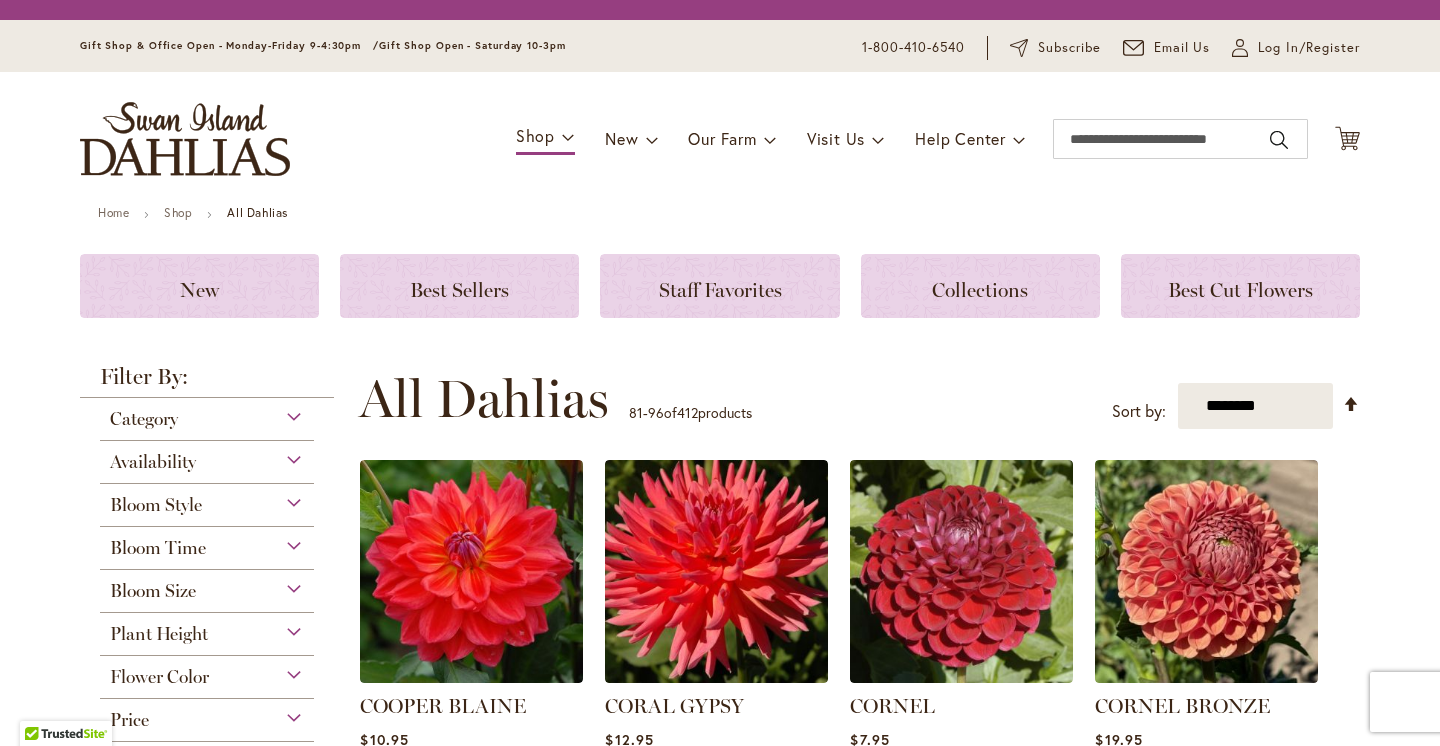 scroll, scrollTop: 0, scrollLeft: 0, axis: both 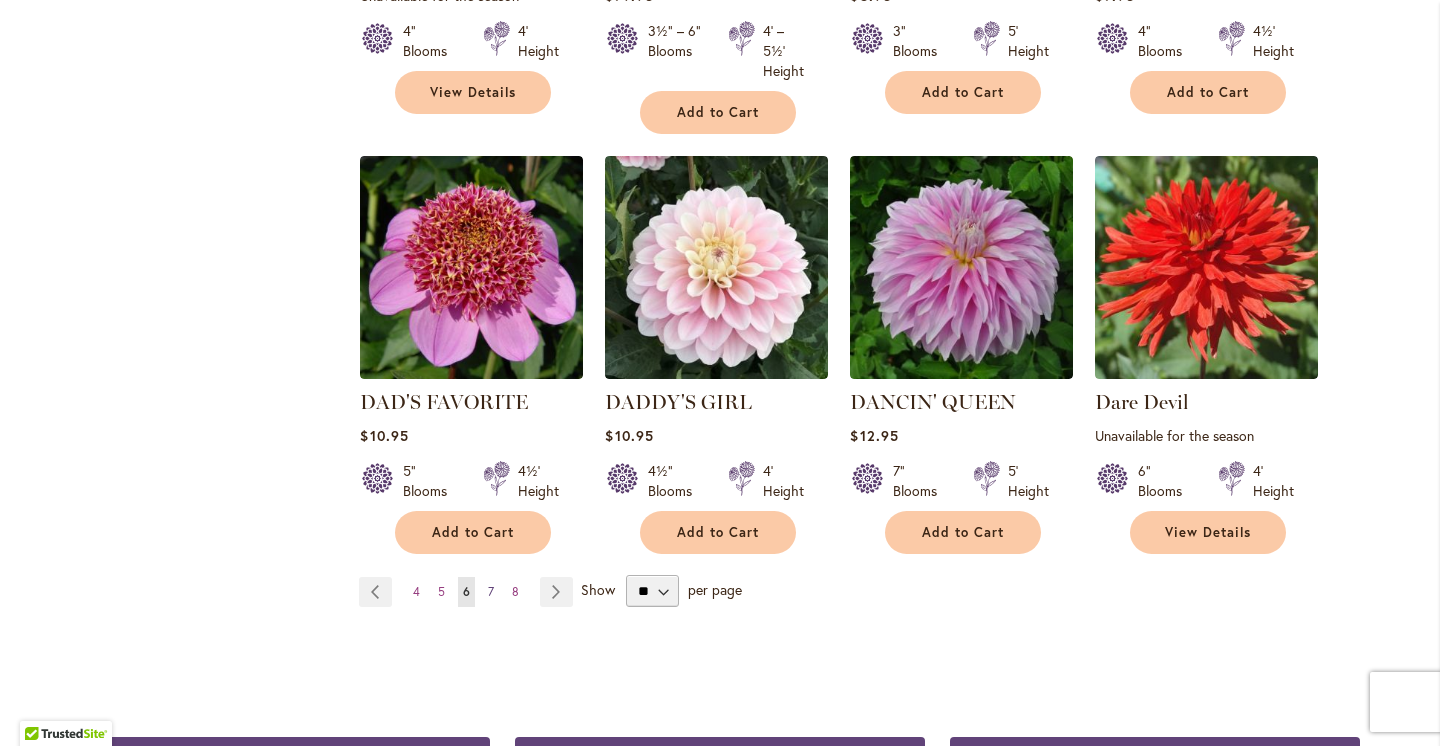 click on "Page
7" at bounding box center [491, 592] 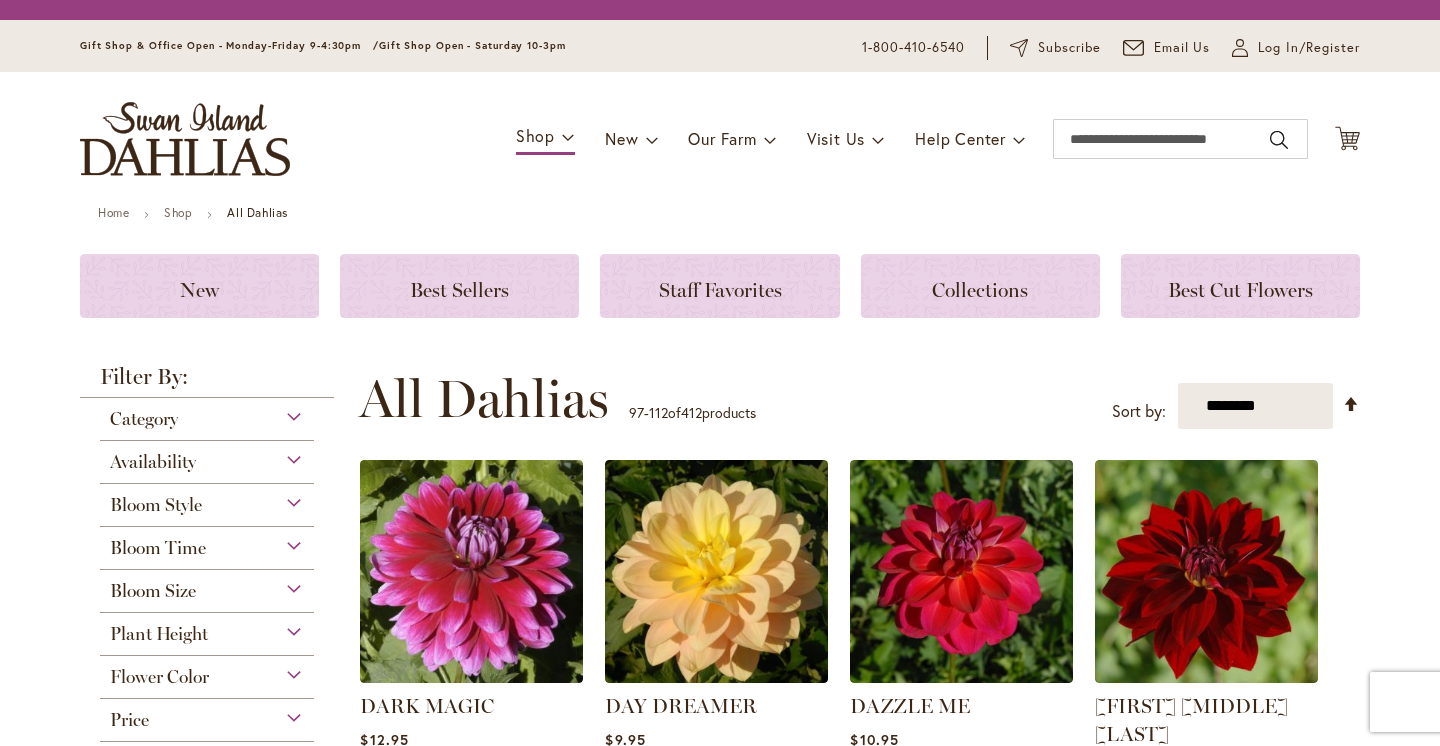 scroll, scrollTop: 0, scrollLeft: 0, axis: both 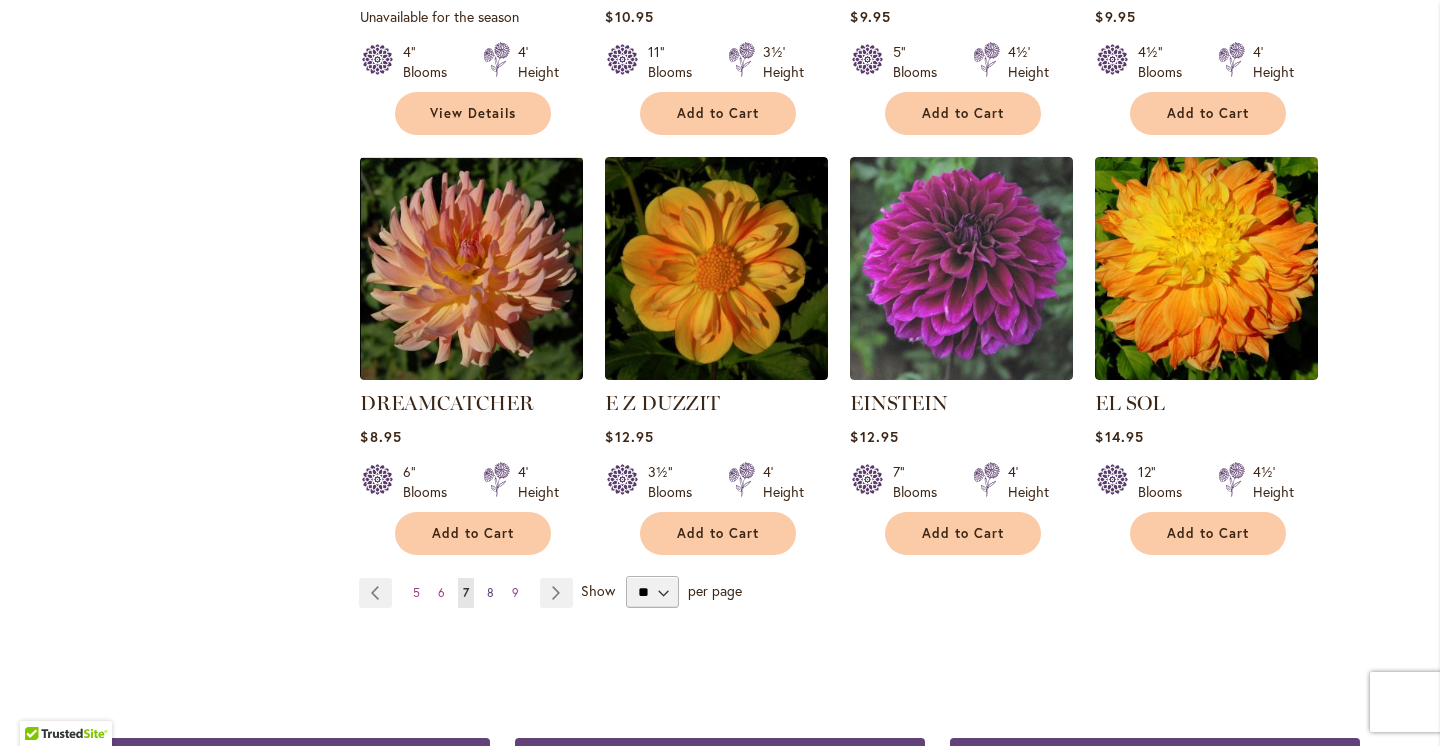 click on "Page
8" at bounding box center [490, 593] 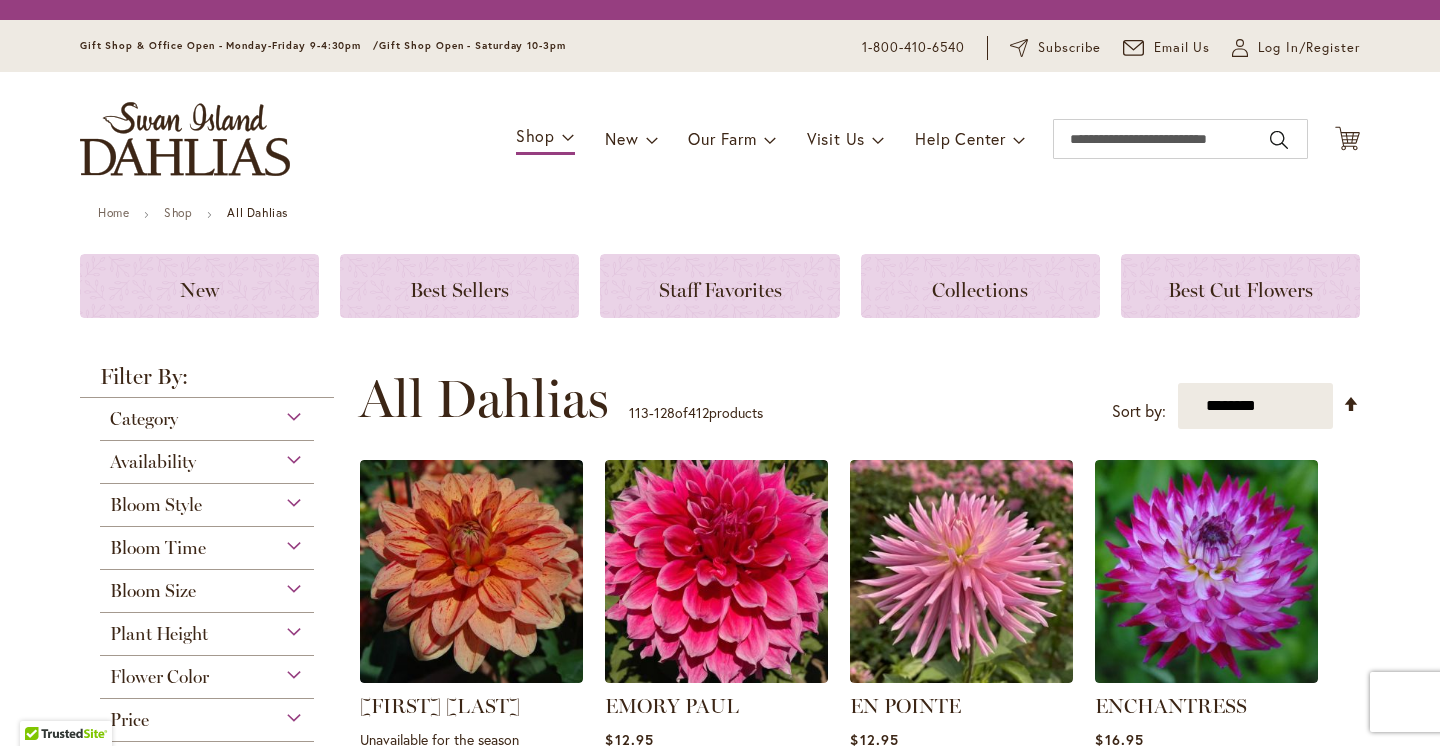 scroll, scrollTop: 0, scrollLeft: 0, axis: both 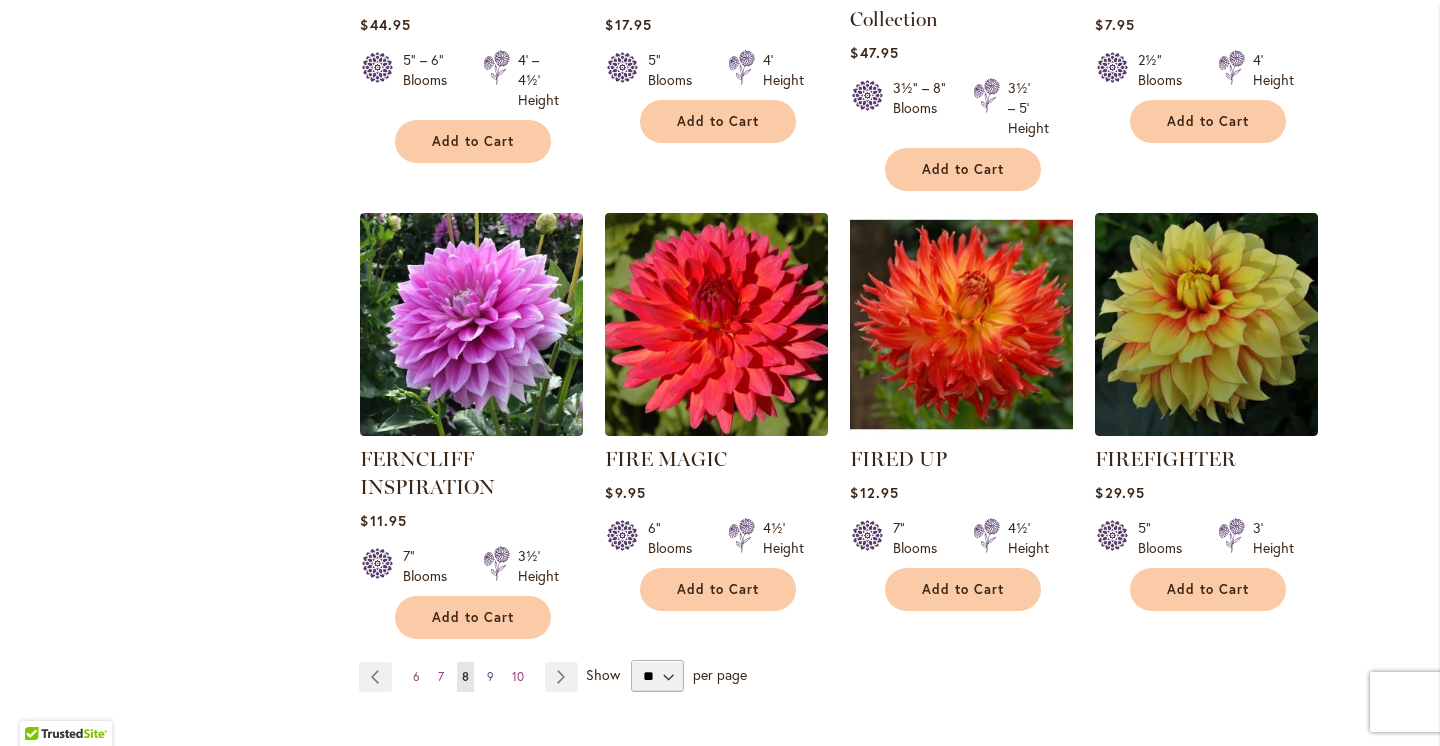 click on "9" at bounding box center [490, 676] 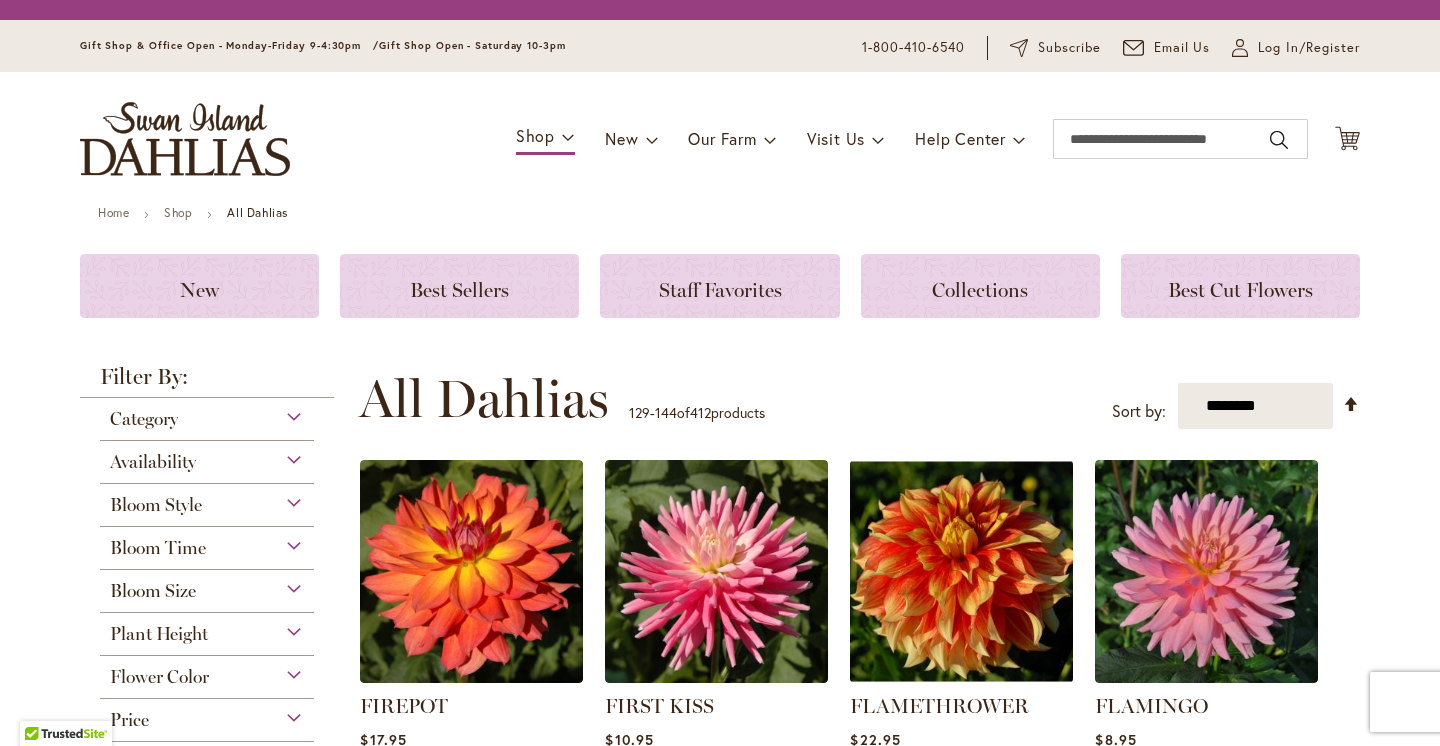 scroll, scrollTop: 0, scrollLeft: 0, axis: both 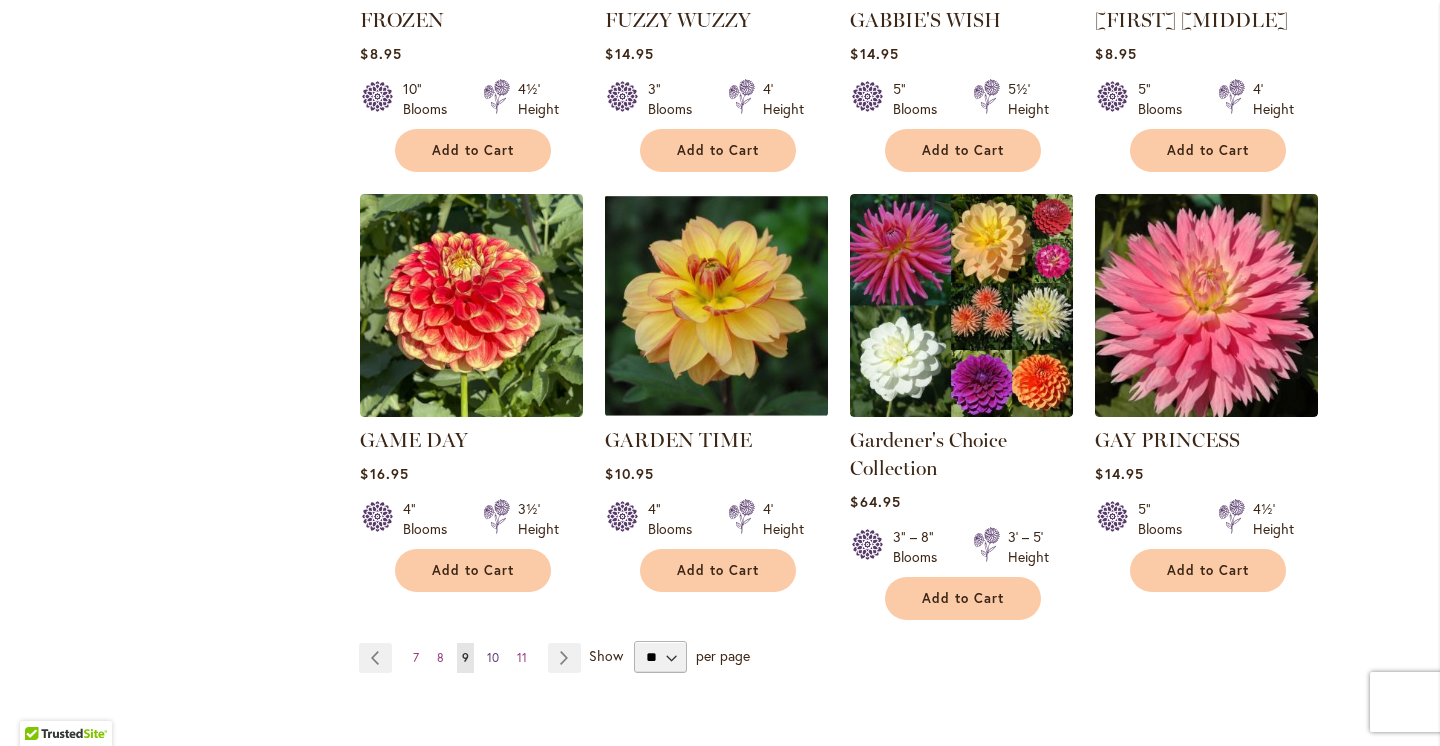 click on "10" at bounding box center (493, 657) 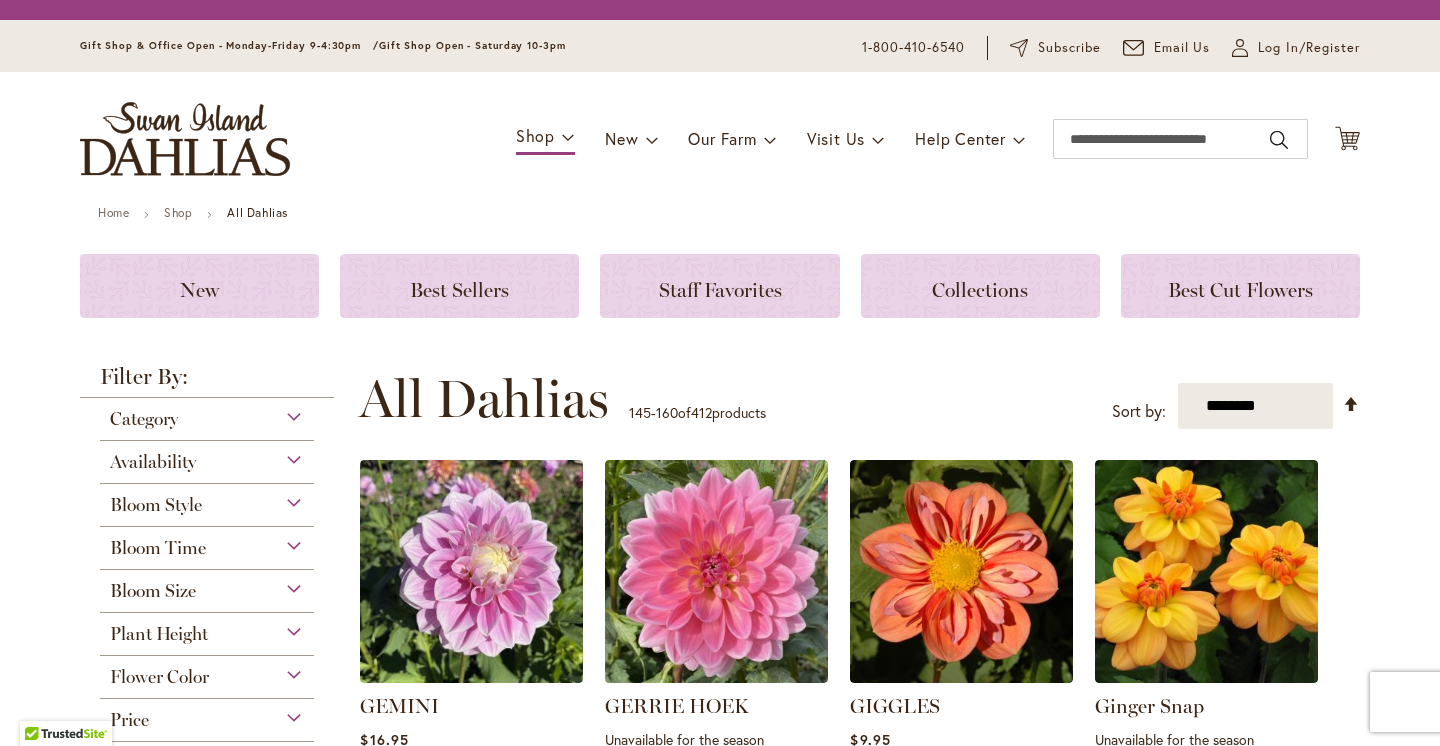 scroll, scrollTop: 0, scrollLeft: 0, axis: both 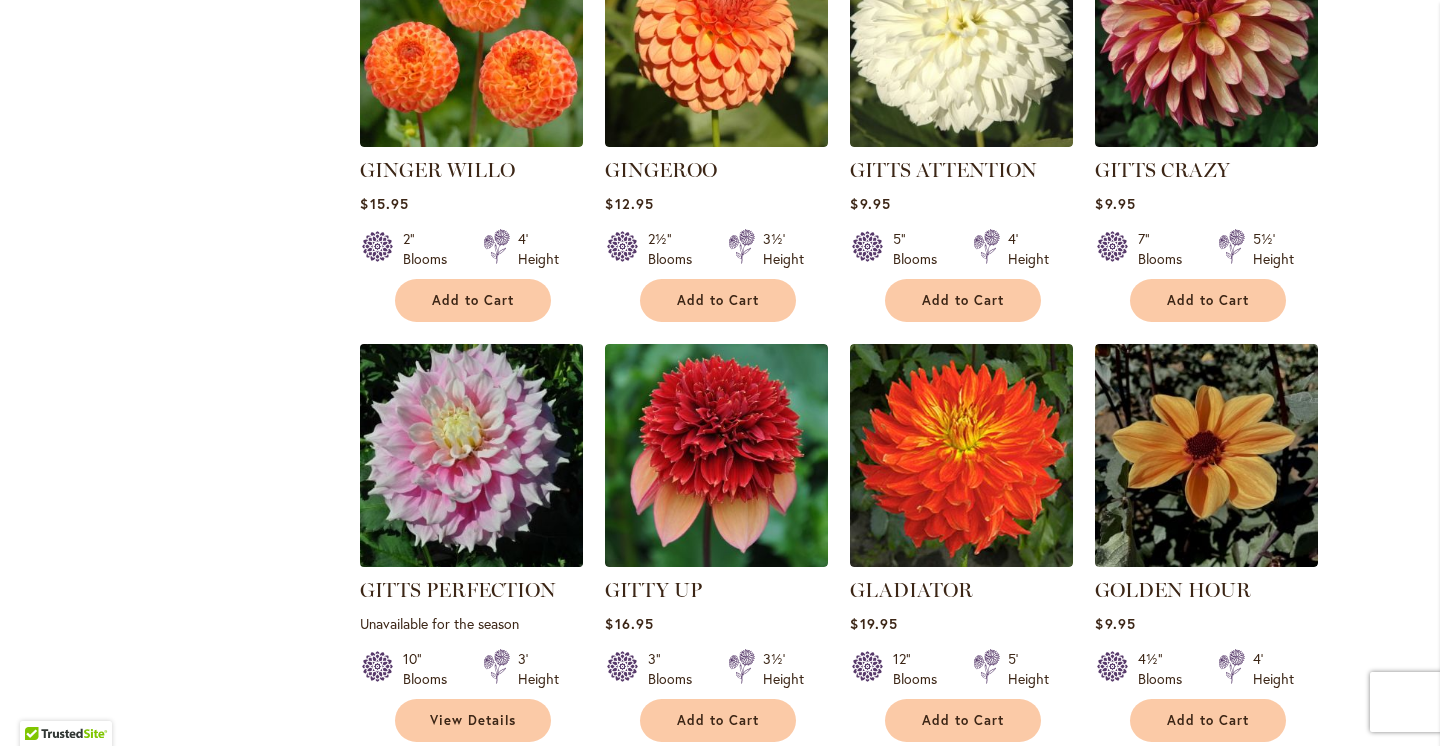 click at bounding box center (472, 456) 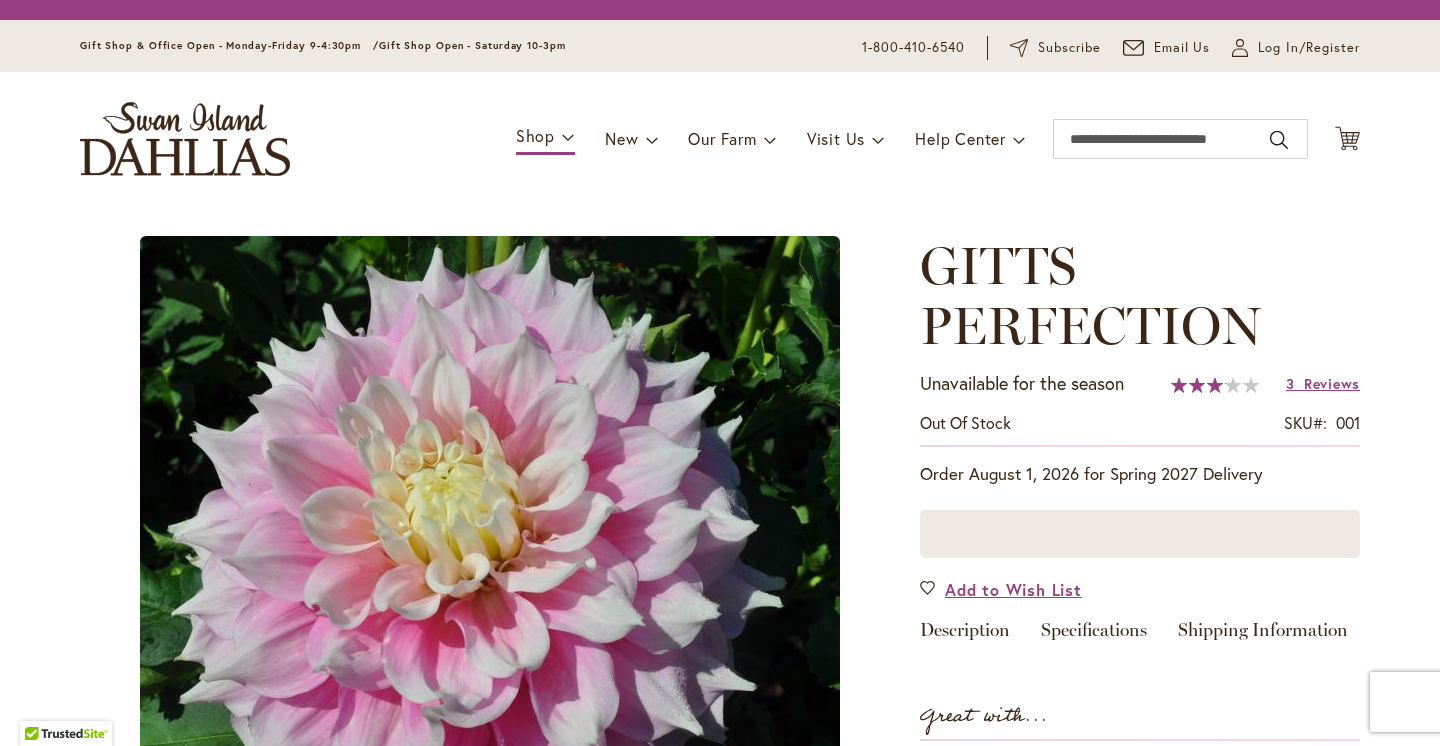 scroll, scrollTop: 0, scrollLeft: 0, axis: both 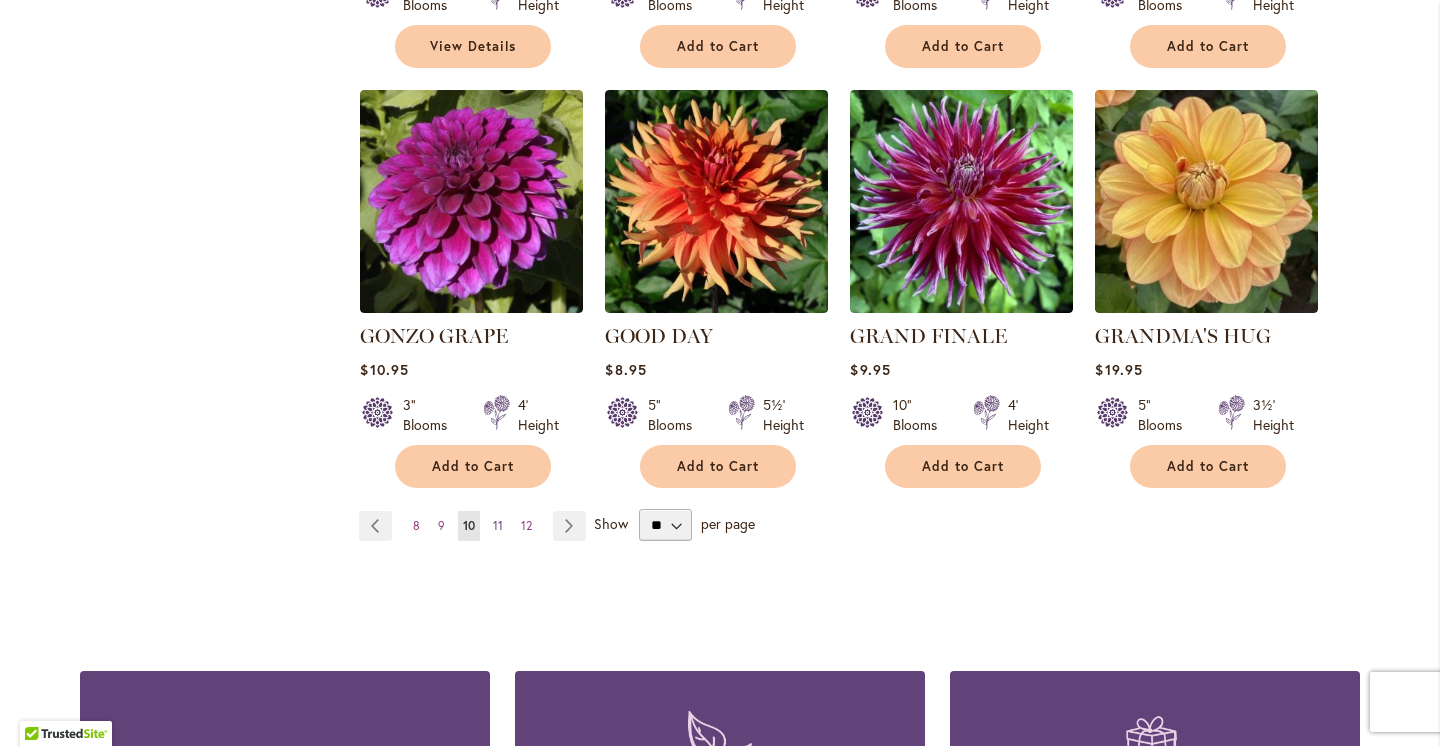 click on "11" at bounding box center (498, 525) 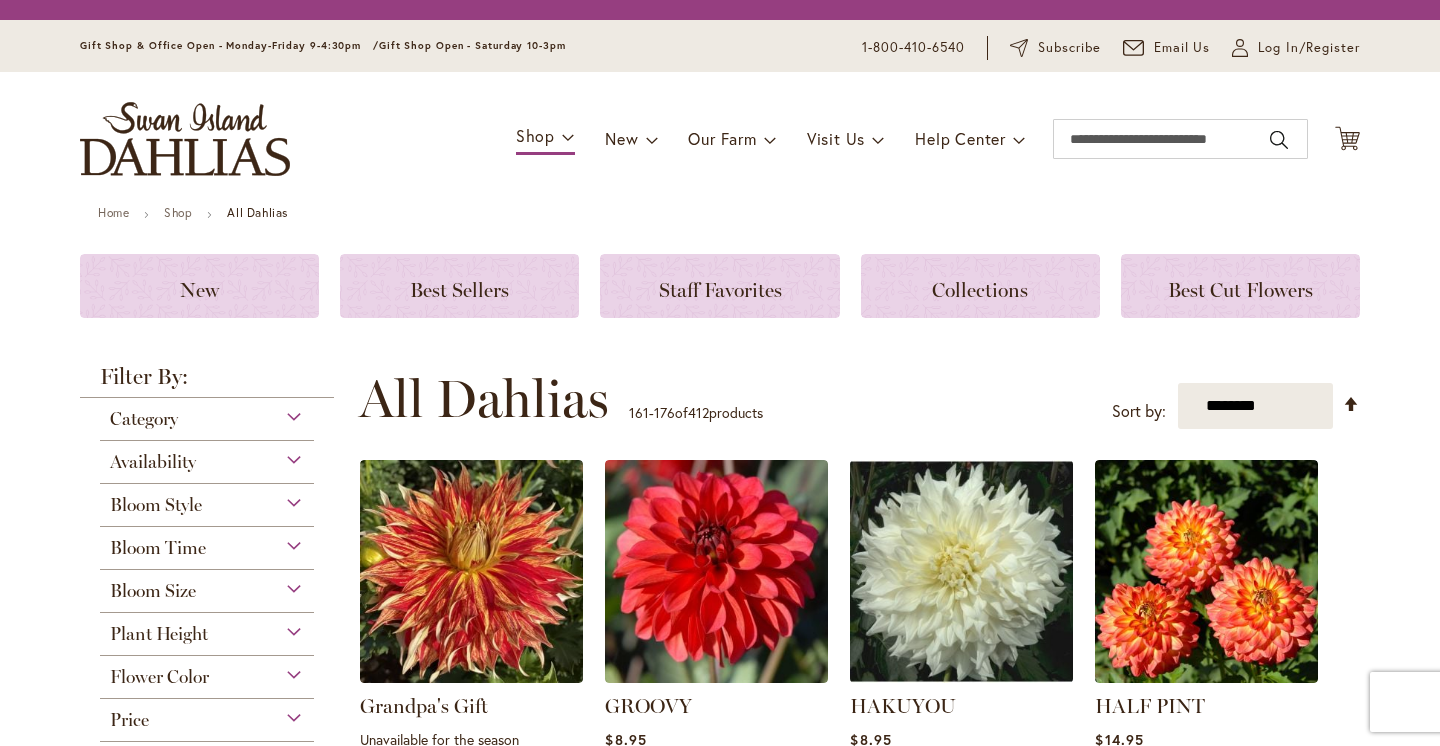 scroll, scrollTop: 0, scrollLeft: 0, axis: both 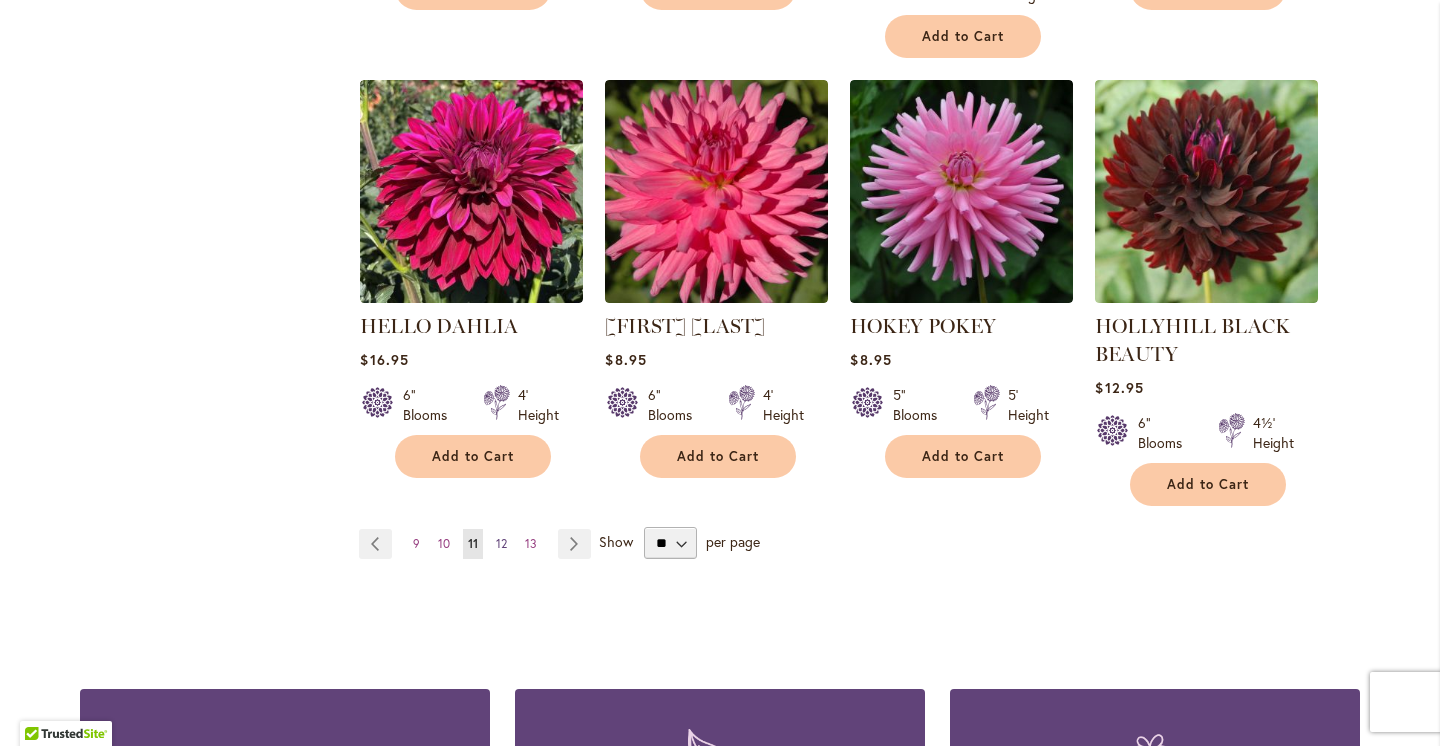 click on "12" at bounding box center (501, 543) 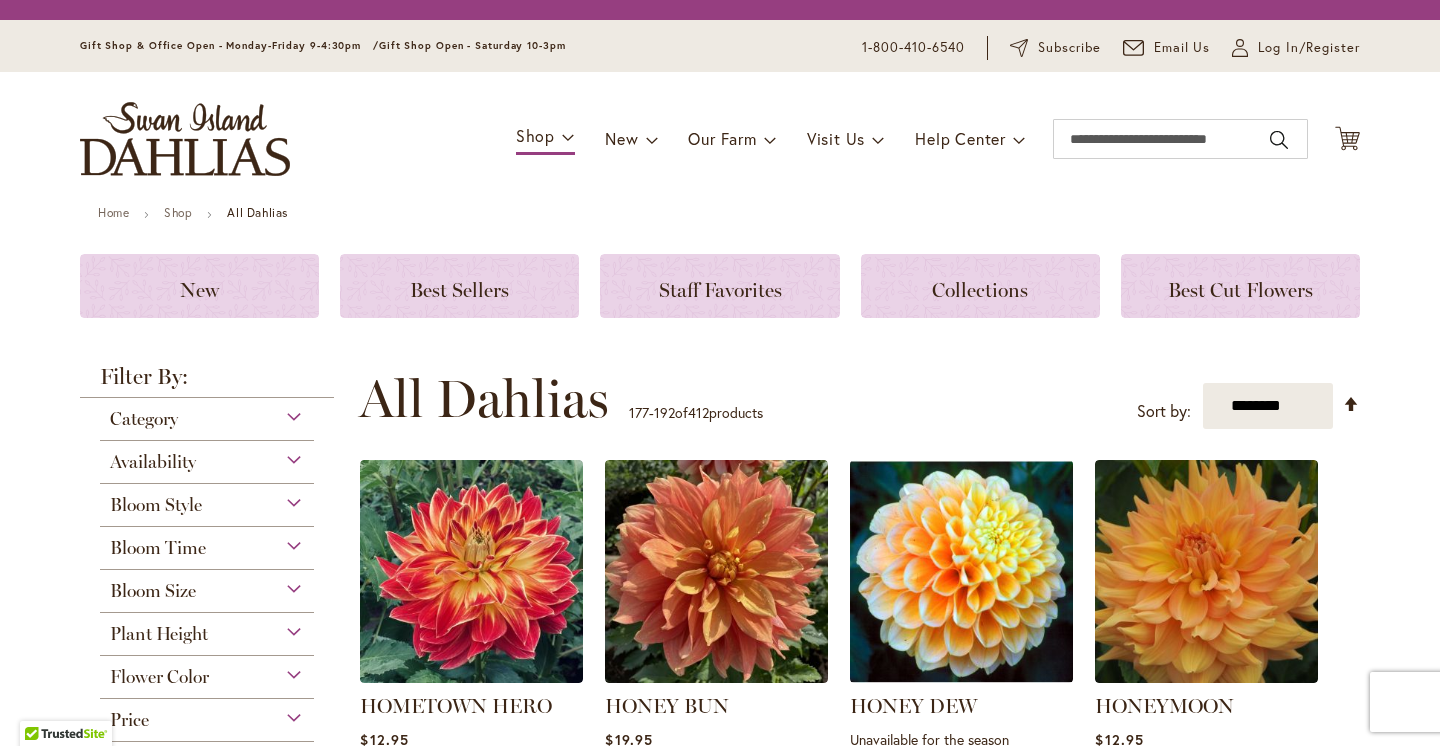 scroll, scrollTop: 0, scrollLeft: 0, axis: both 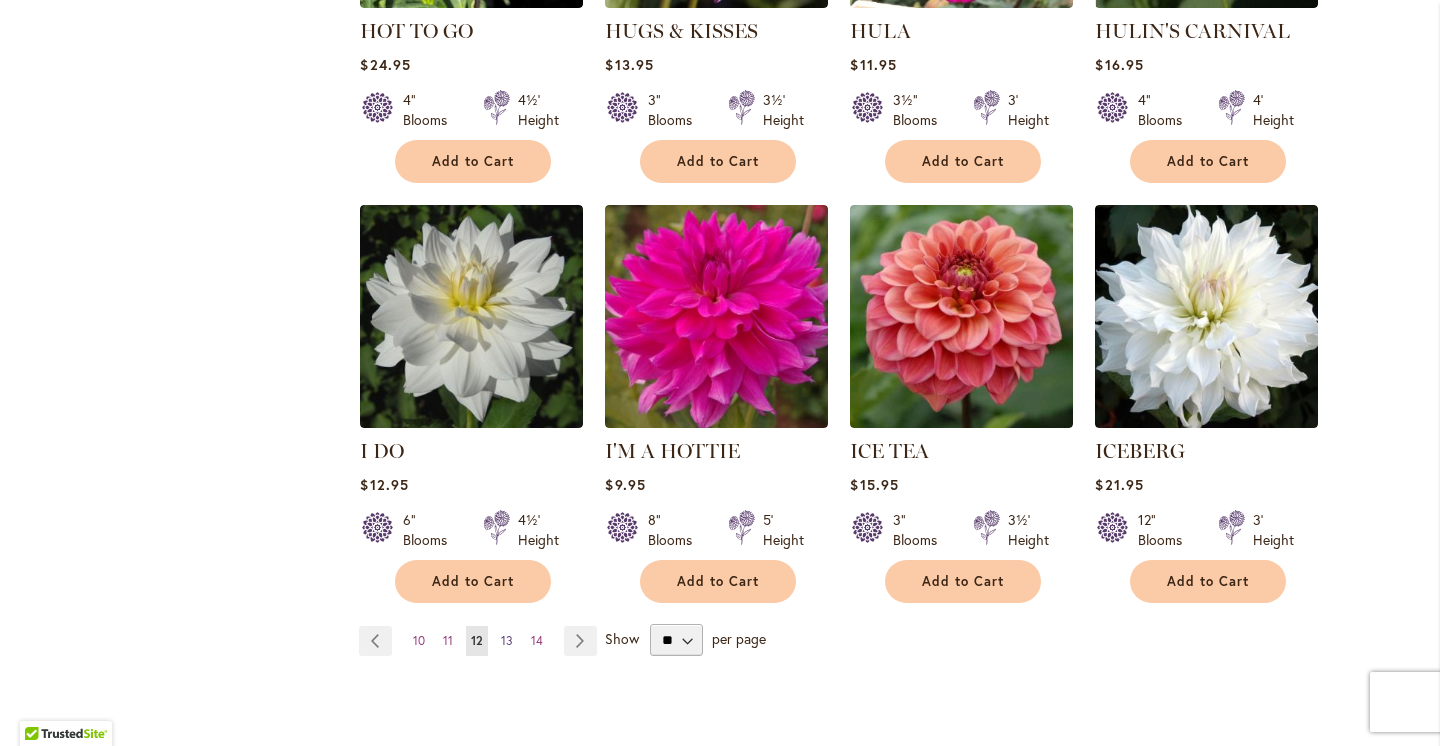 click on "13" at bounding box center (507, 640) 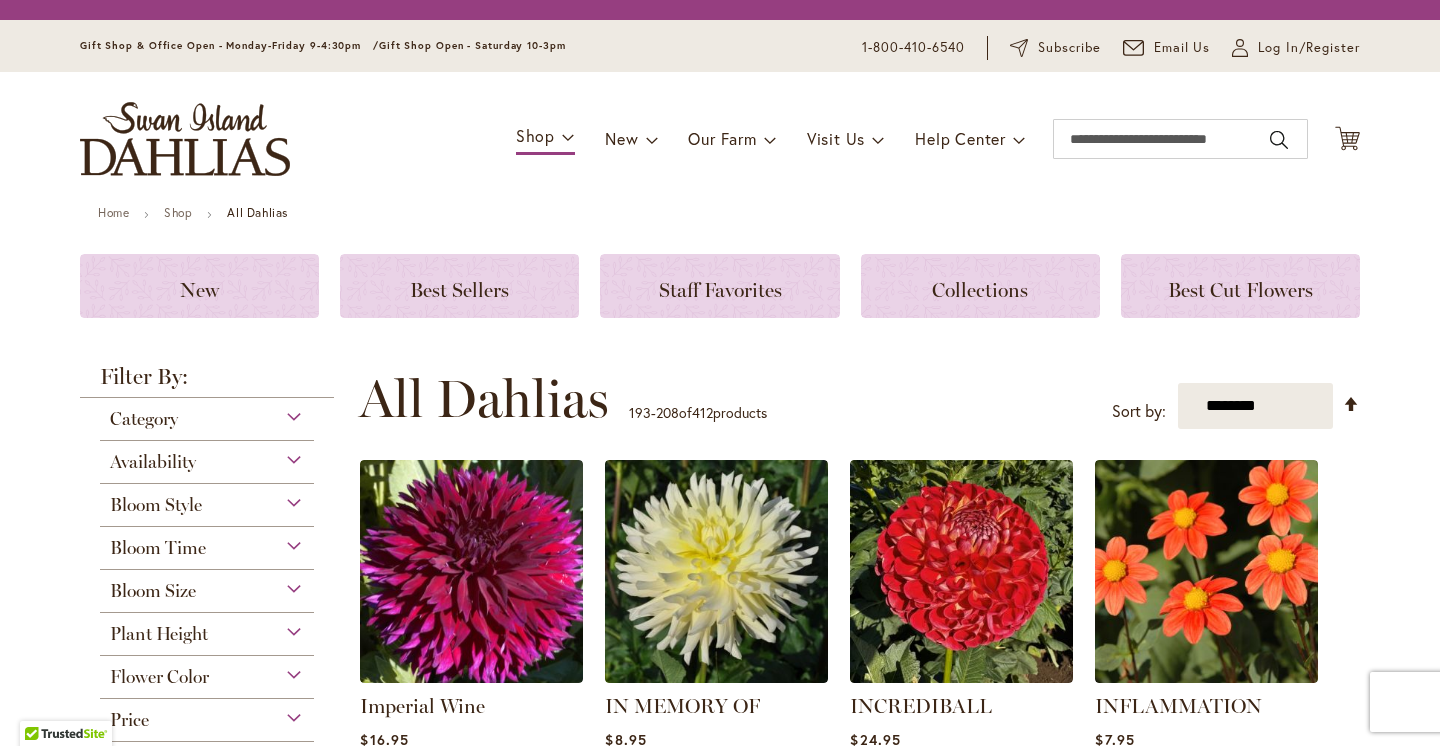 scroll, scrollTop: 0, scrollLeft: 0, axis: both 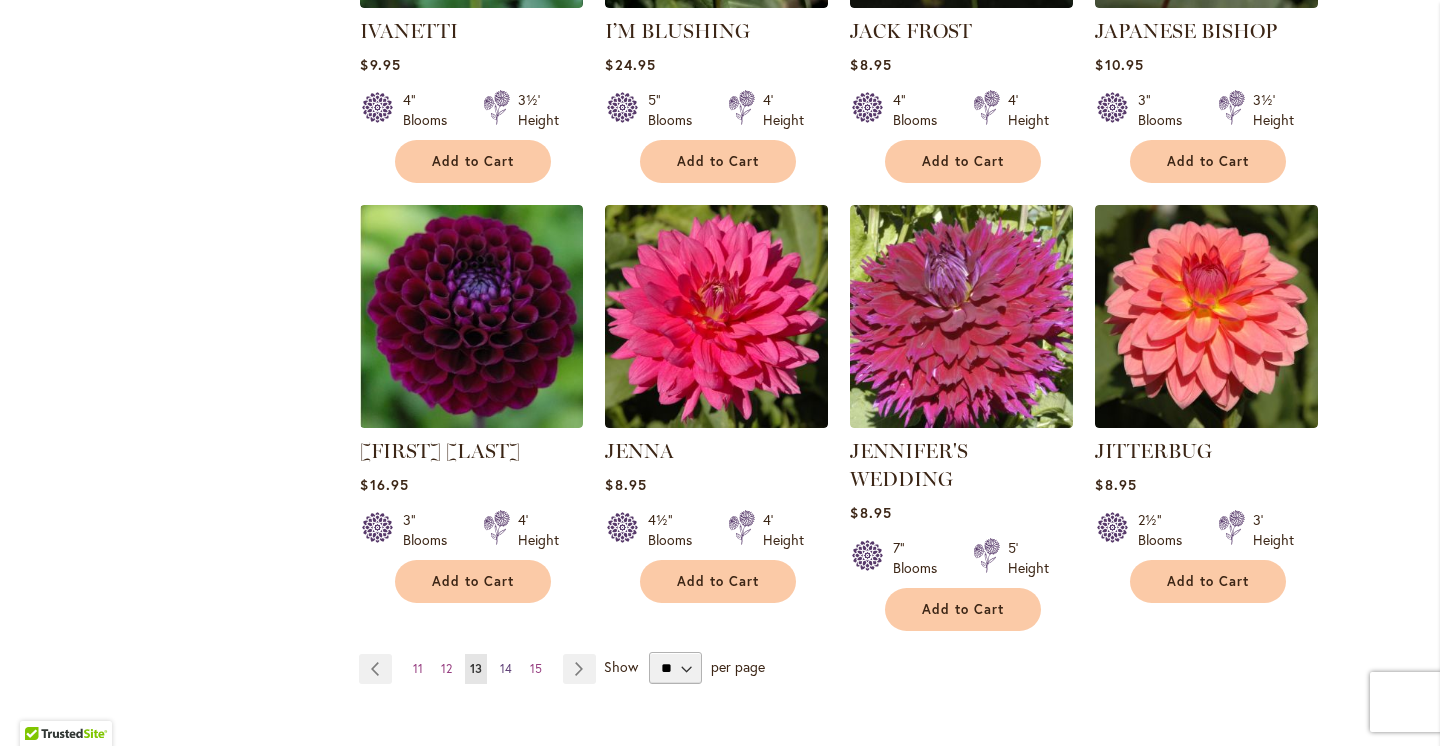 click on "14" at bounding box center (506, 668) 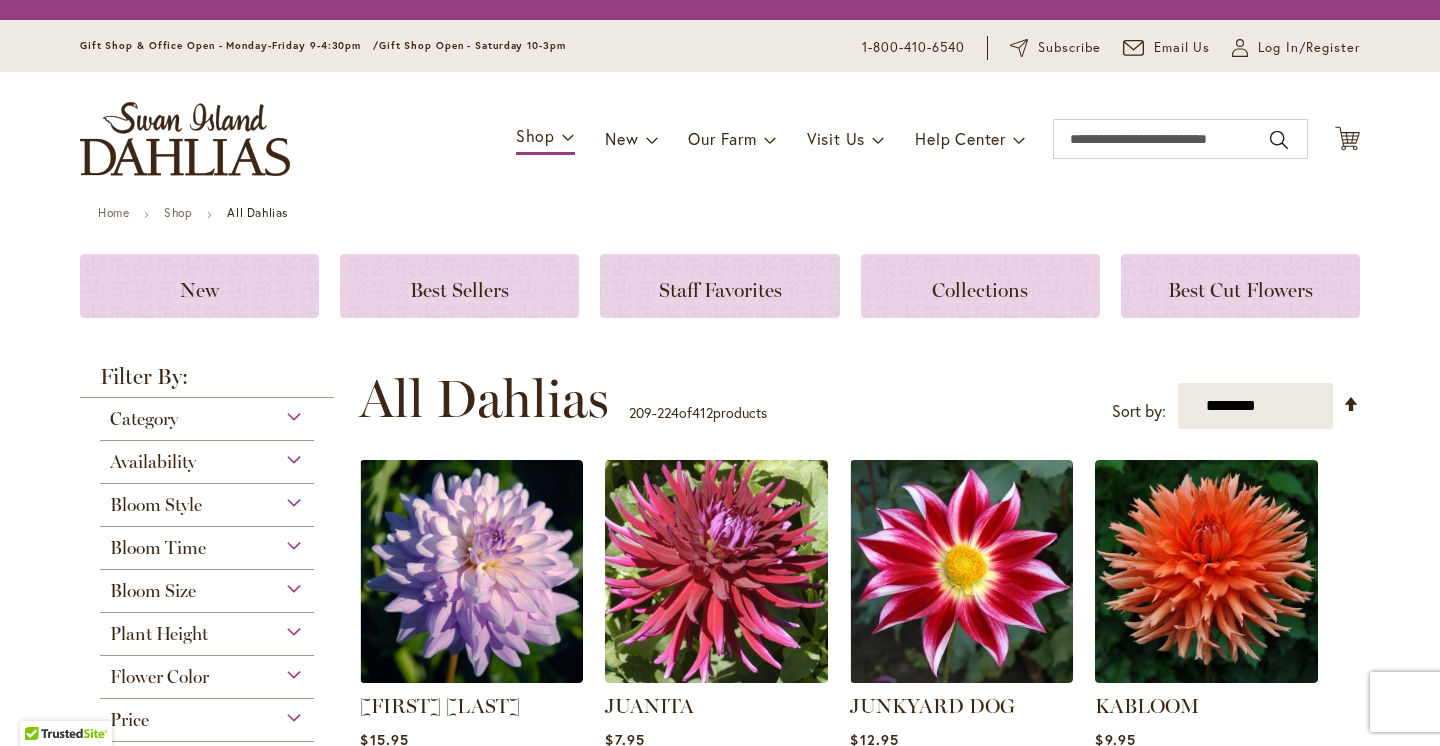 scroll, scrollTop: 0, scrollLeft: 0, axis: both 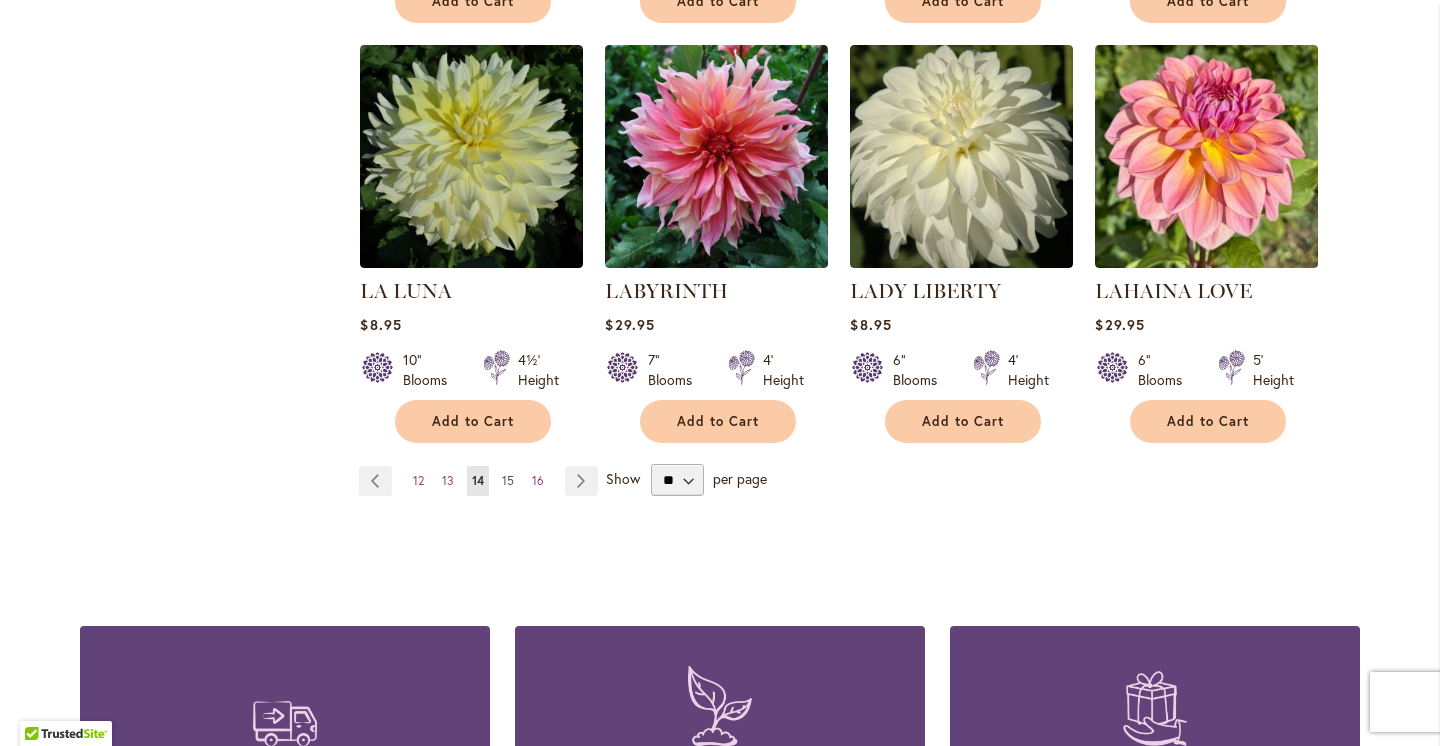 click on "15" at bounding box center (508, 480) 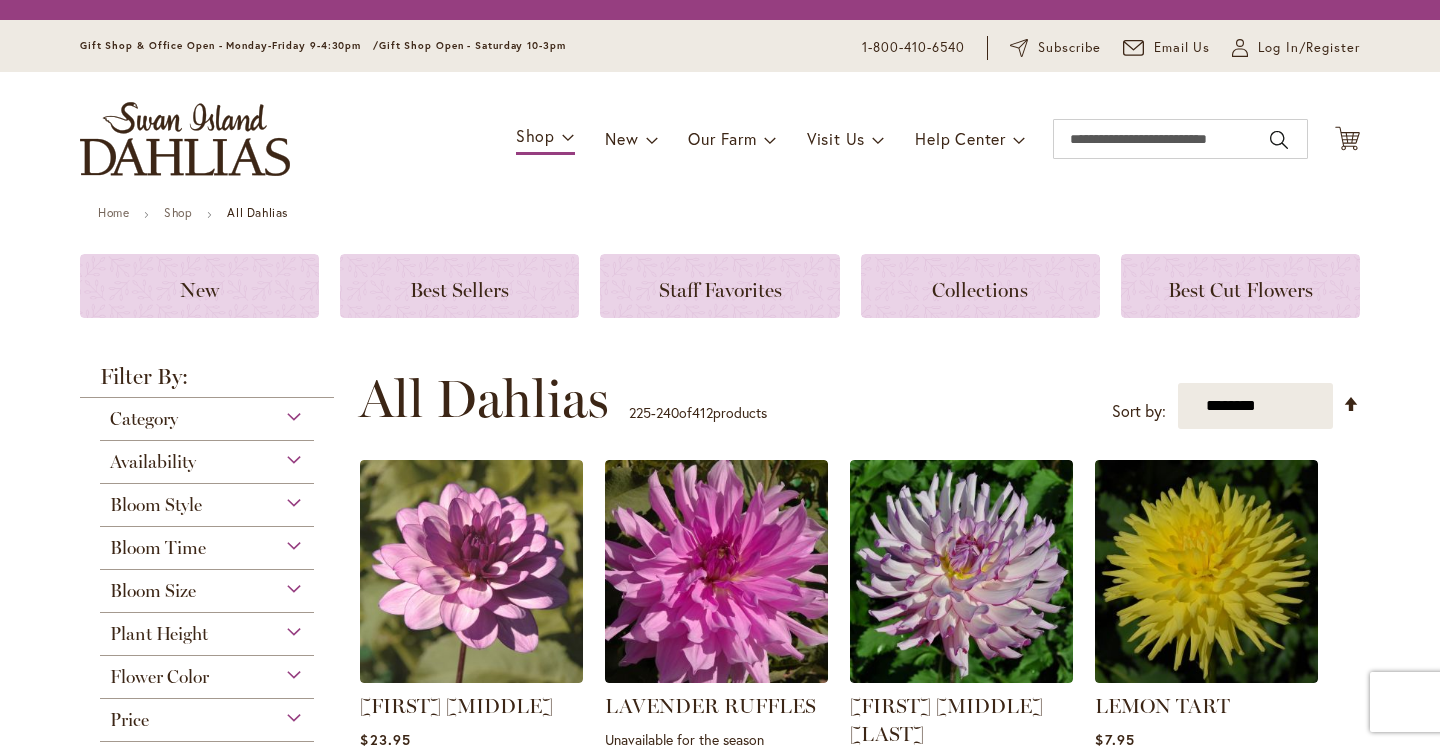 scroll, scrollTop: 0, scrollLeft: 0, axis: both 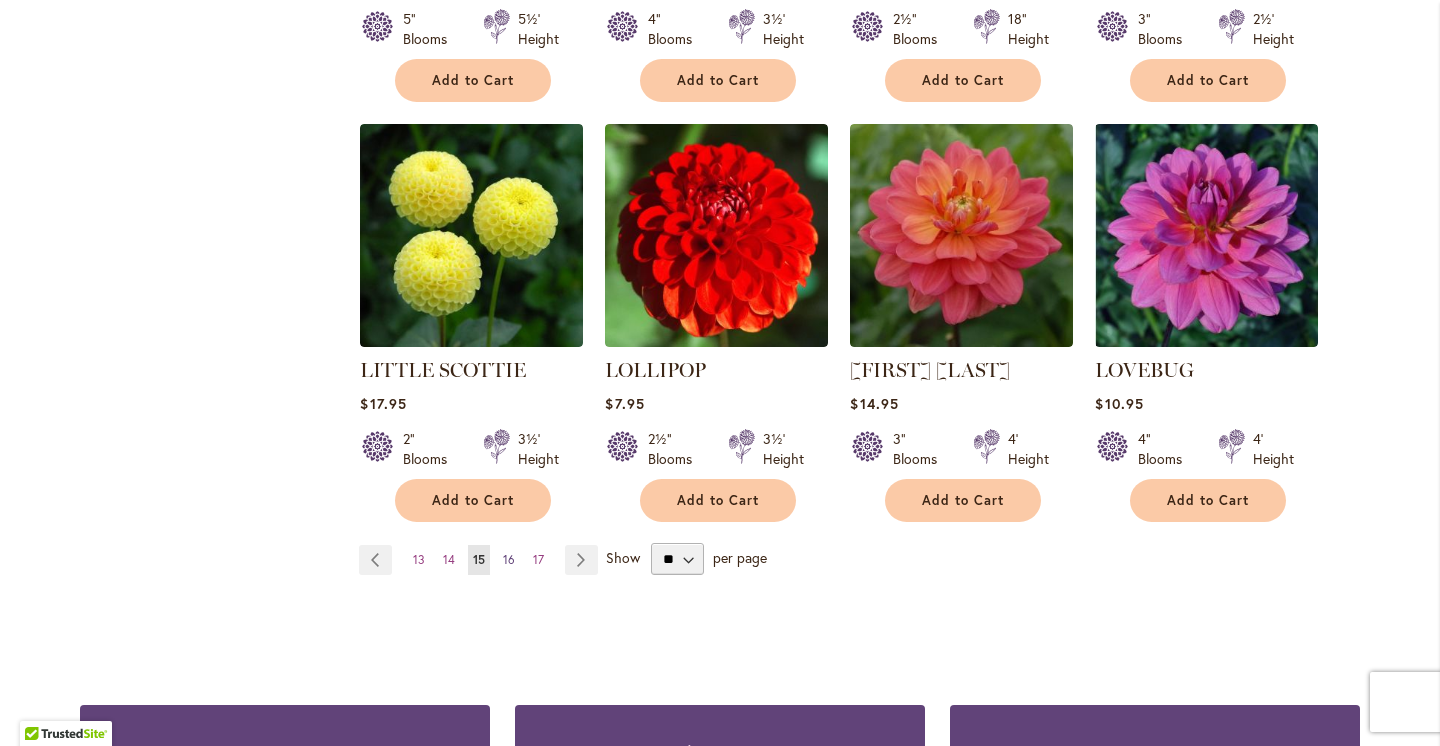 click on "16" at bounding box center [509, 559] 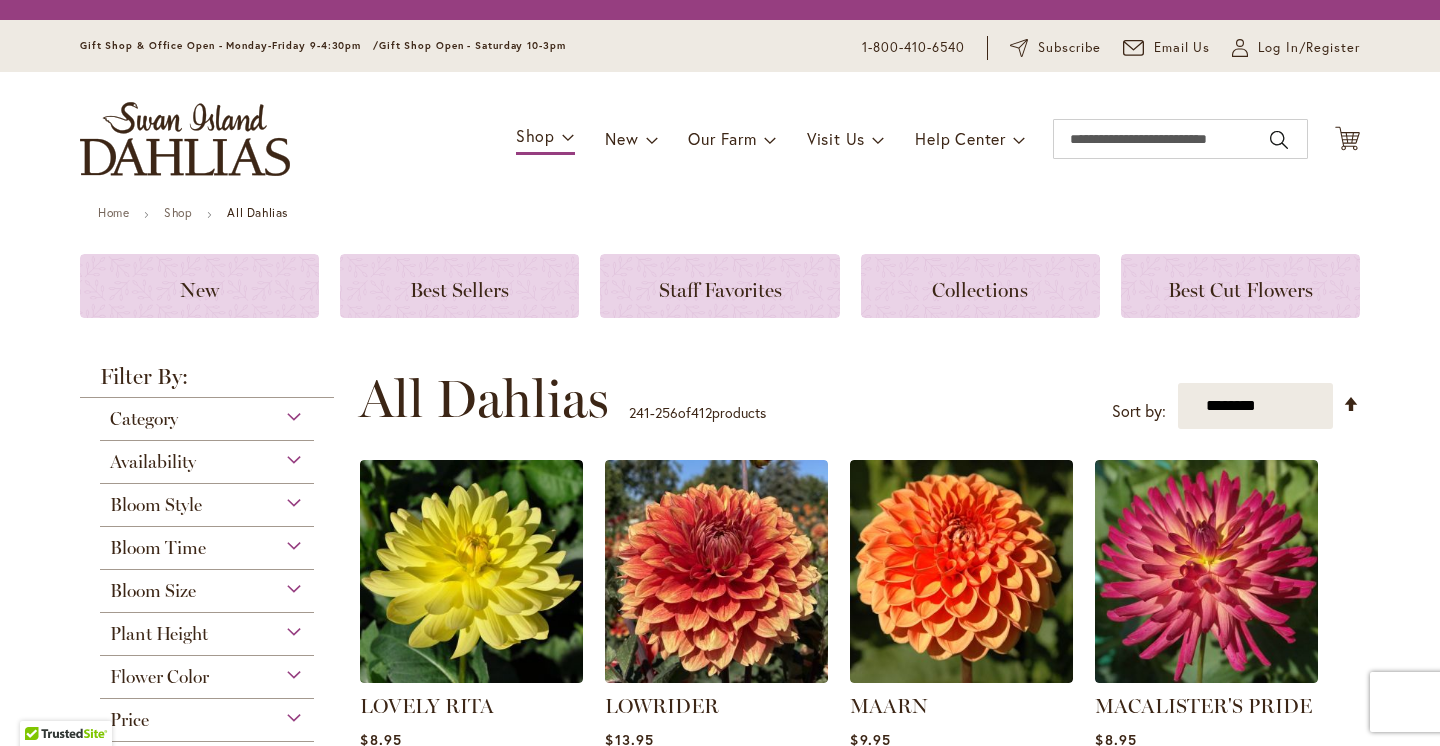 scroll, scrollTop: 0, scrollLeft: 0, axis: both 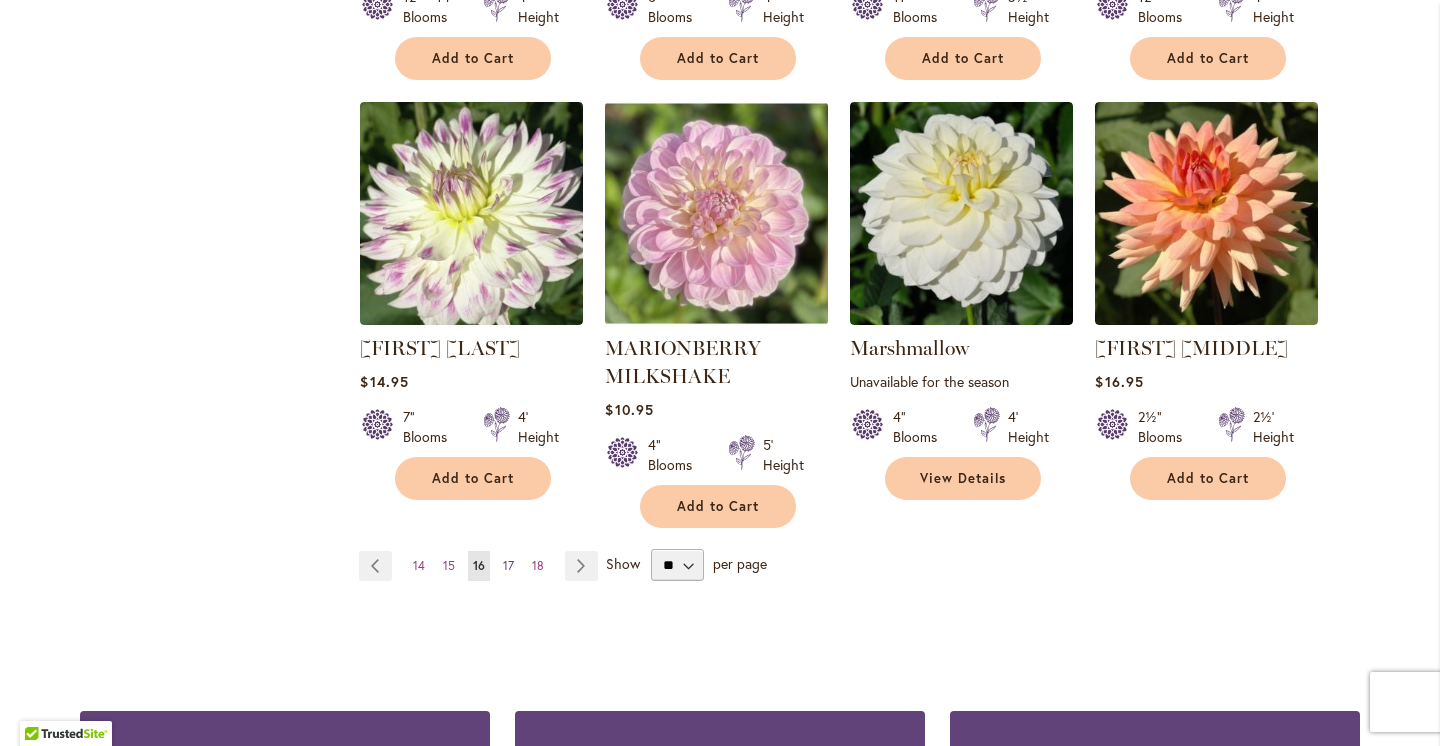 click on "17" at bounding box center (508, 565) 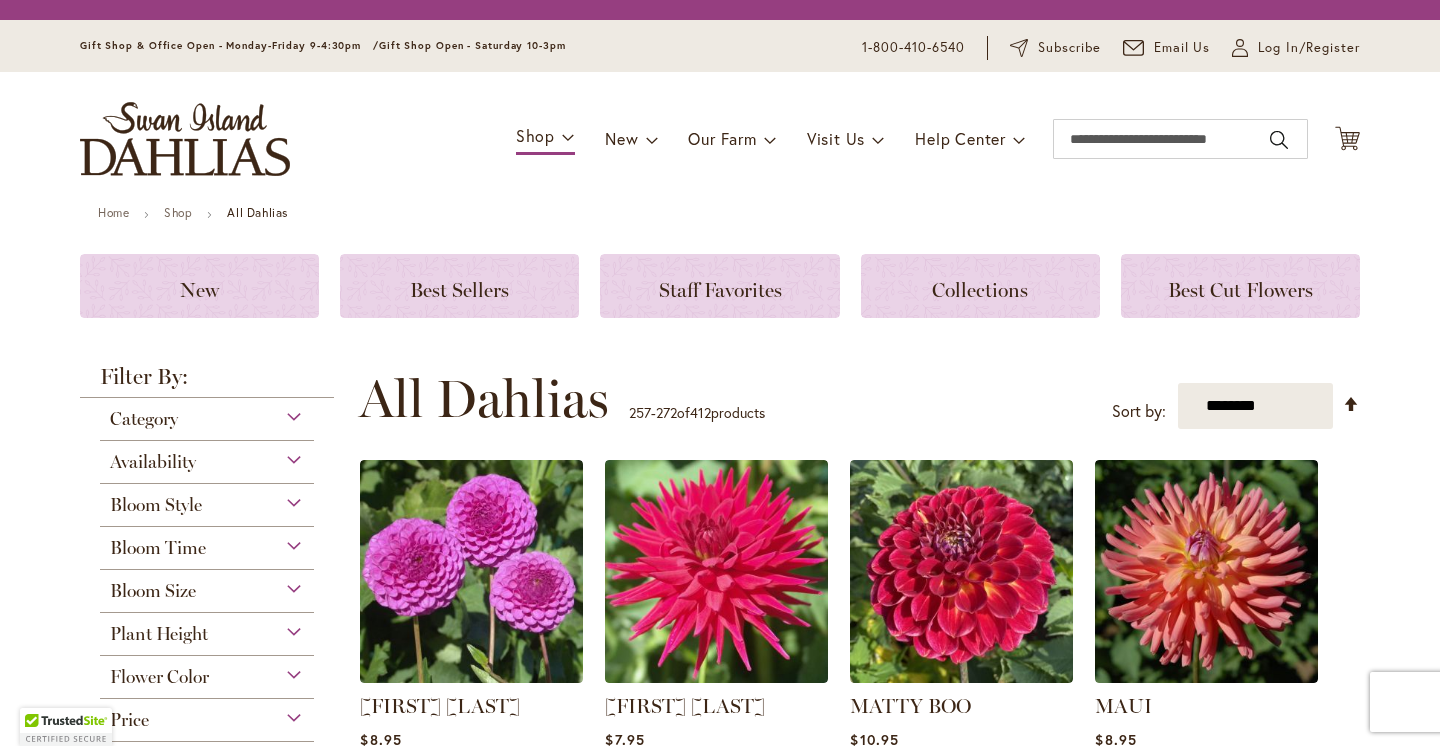 scroll, scrollTop: 0, scrollLeft: 0, axis: both 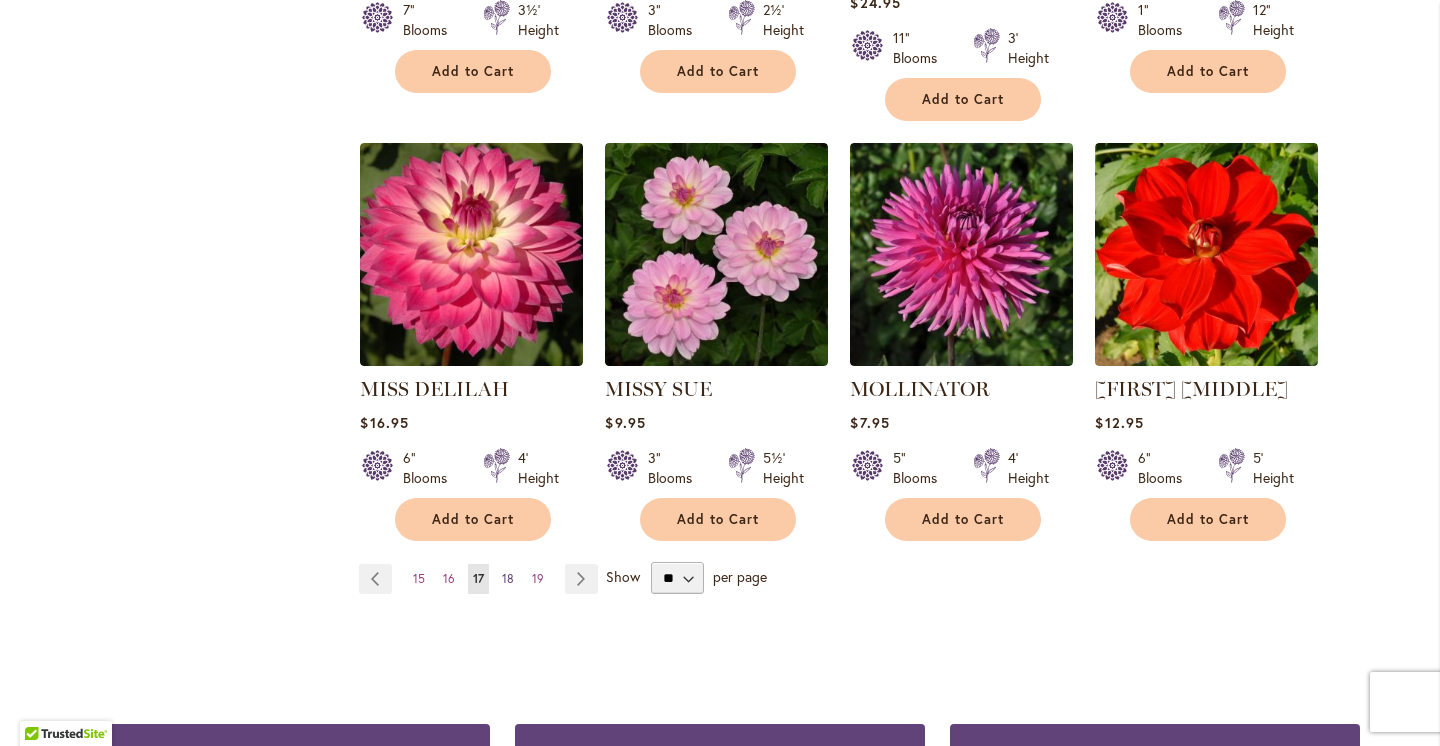 click on "18" at bounding box center (508, 578) 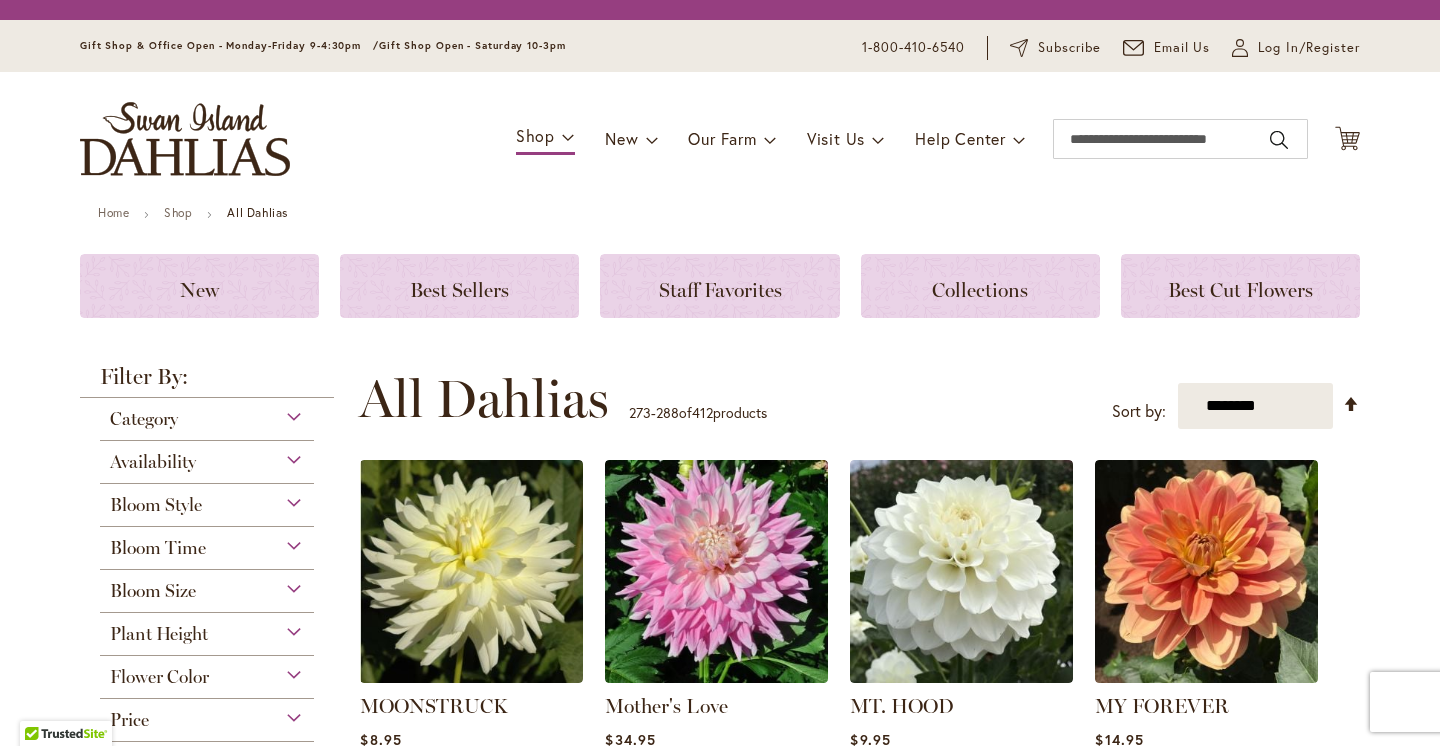 scroll, scrollTop: 0, scrollLeft: 0, axis: both 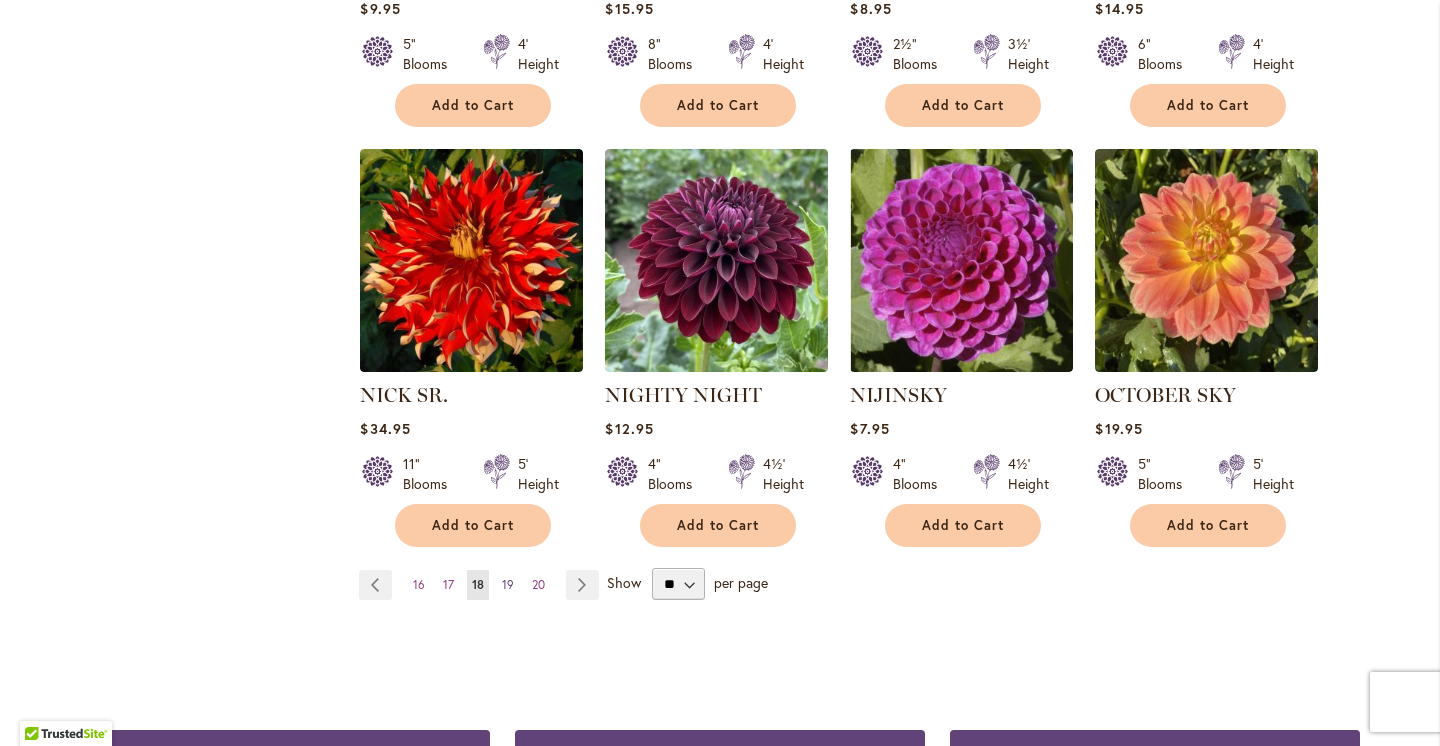 click on "19" at bounding box center [508, 584] 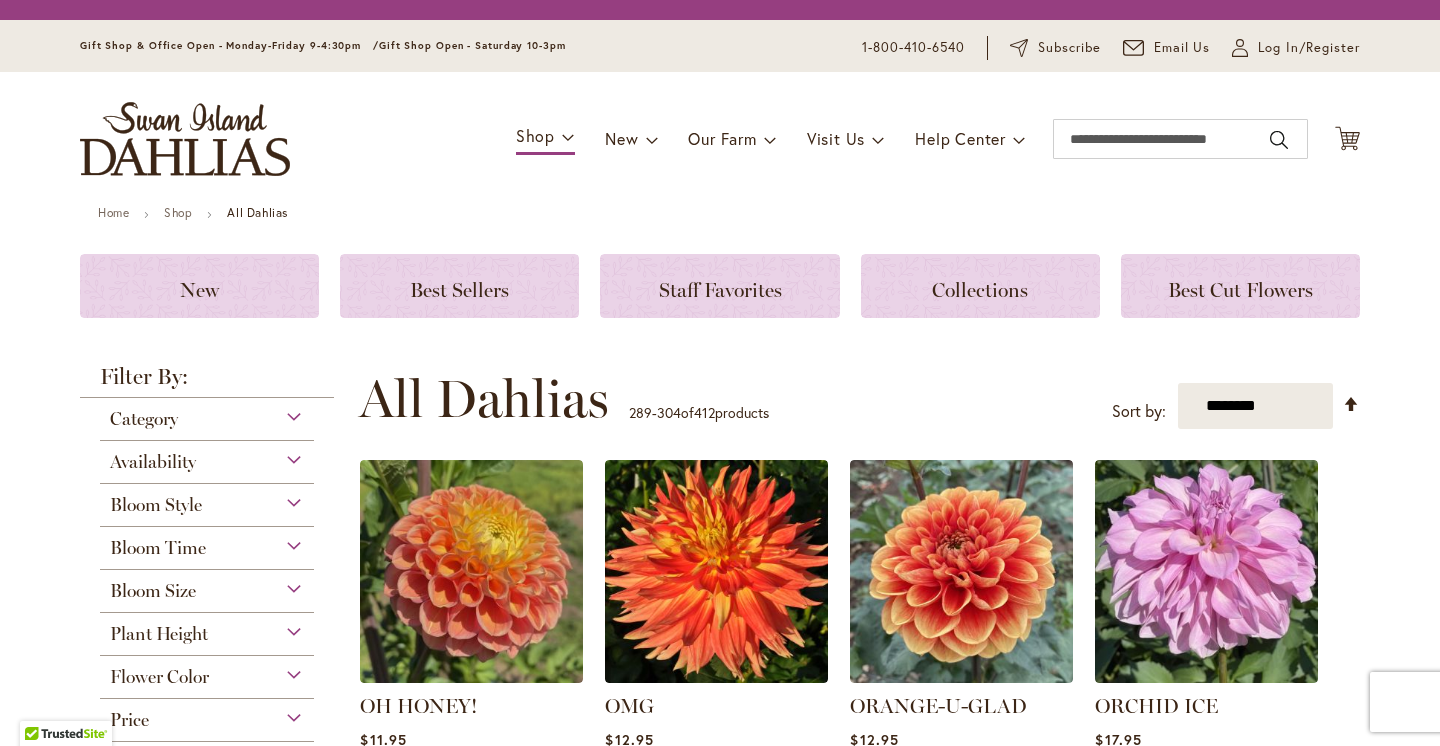 scroll, scrollTop: 0, scrollLeft: 0, axis: both 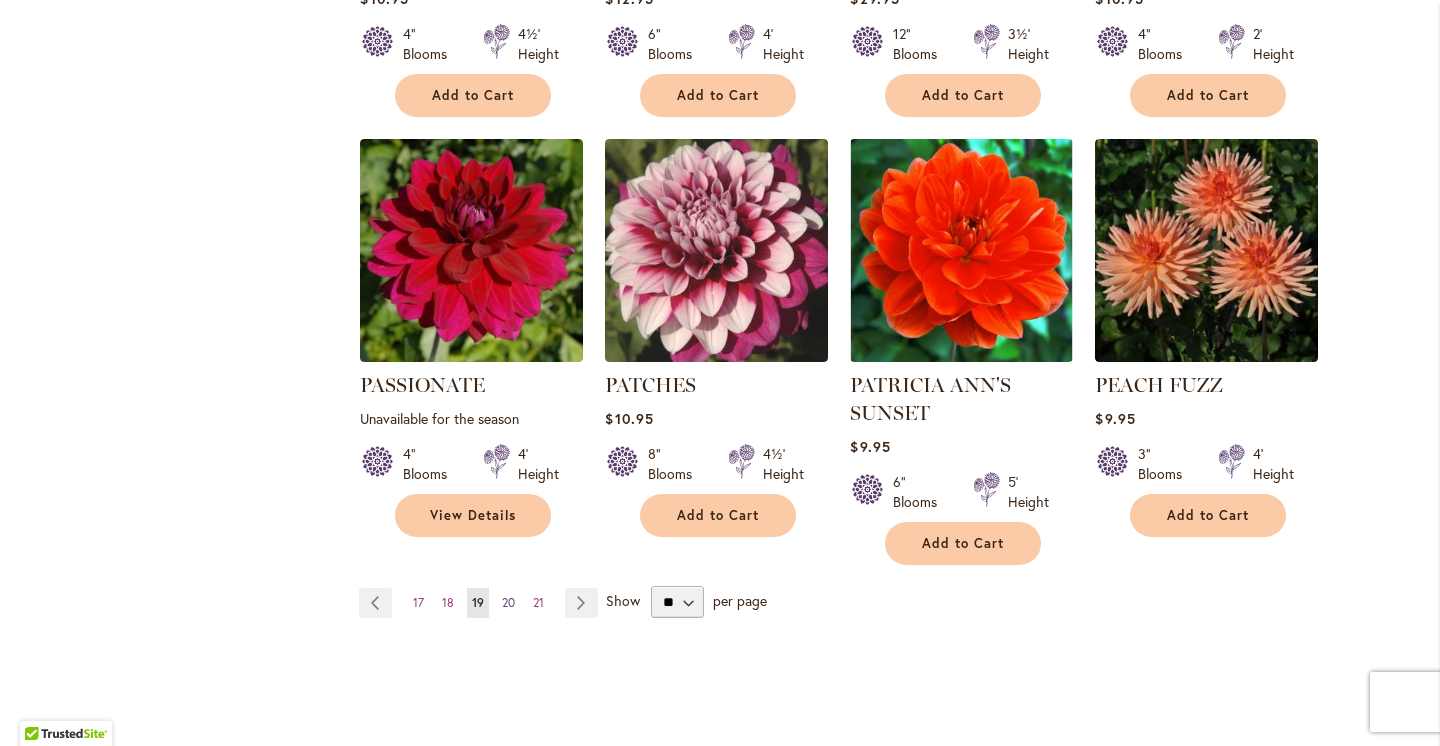 click on "20" at bounding box center (508, 602) 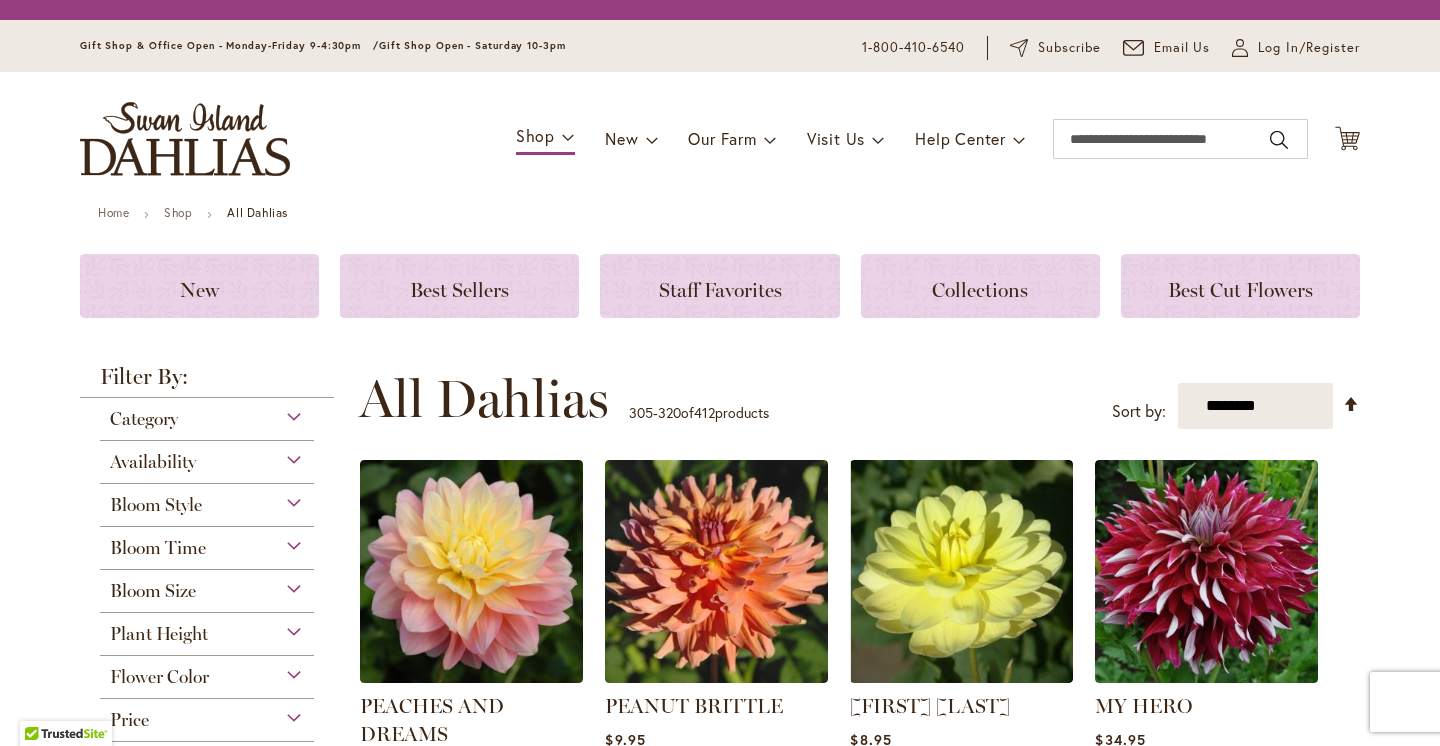 scroll, scrollTop: 0, scrollLeft: 0, axis: both 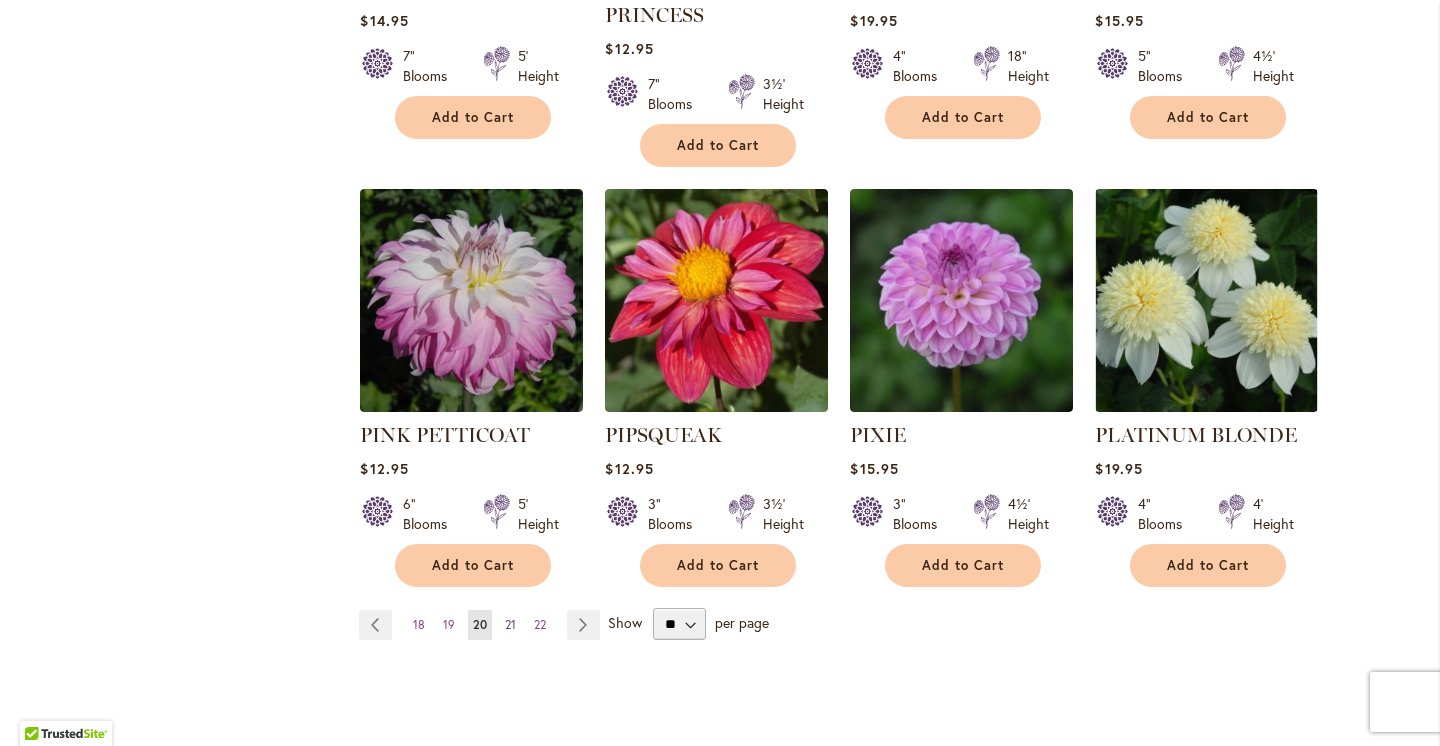 click on "21" at bounding box center [510, 624] 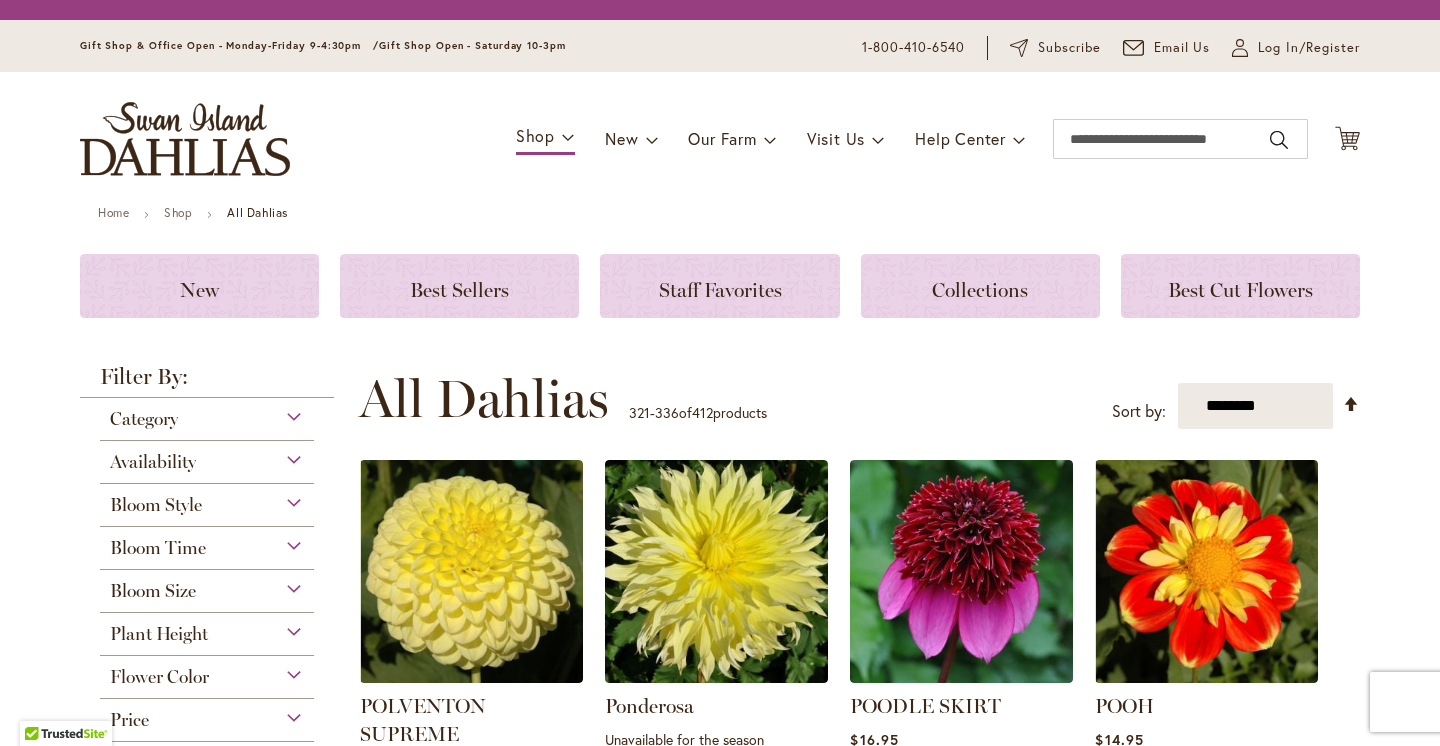 scroll, scrollTop: 0, scrollLeft: 0, axis: both 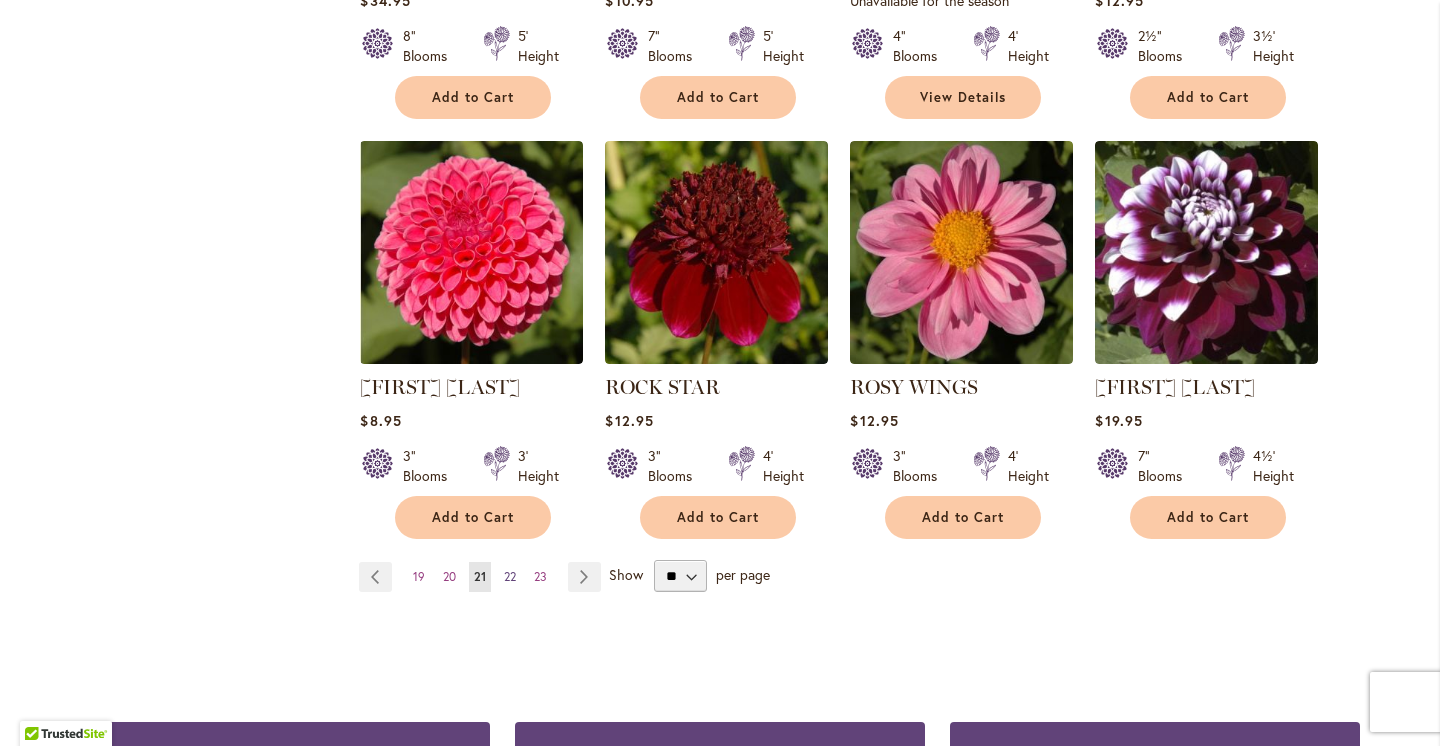 click on "22" at bounding box center (510, 576) 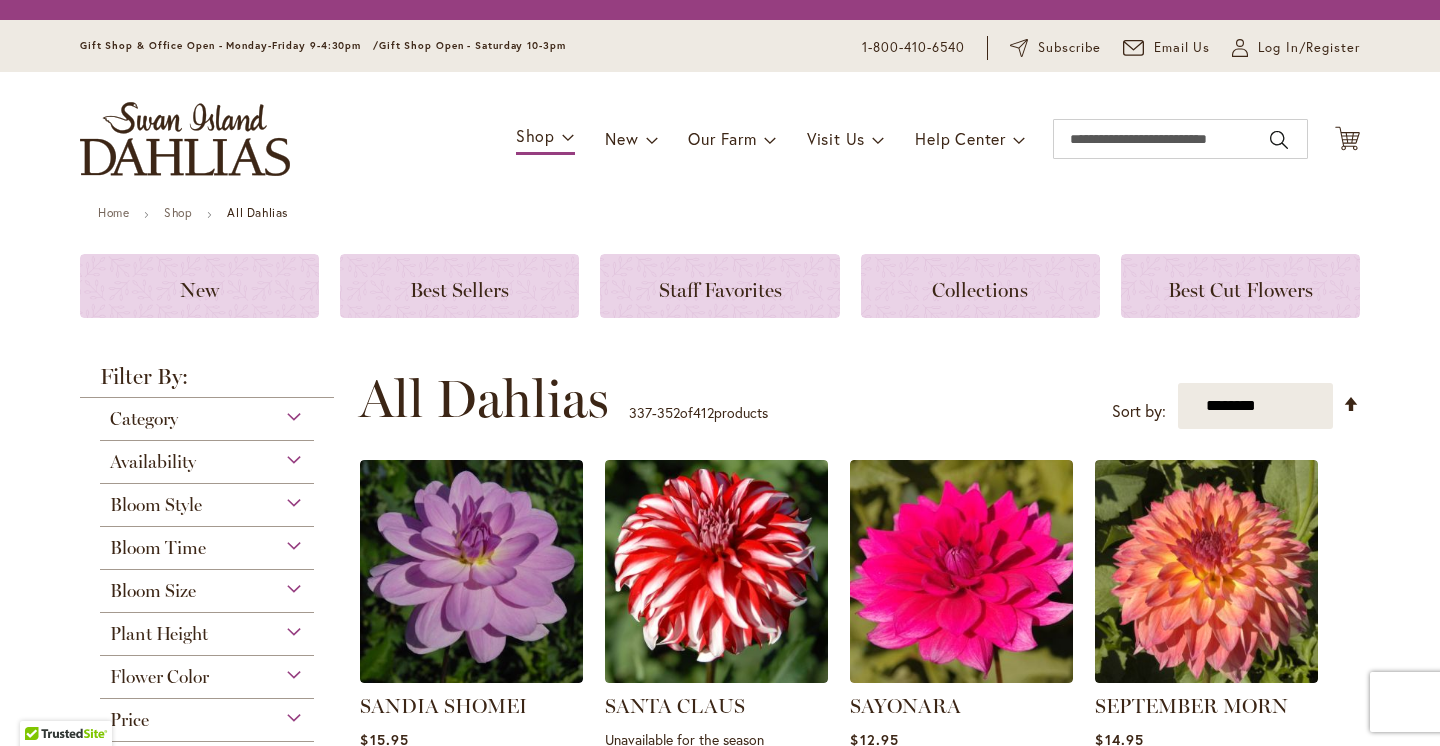 scroll, scrollTop: 0, scrollLeft: 0, axis: both 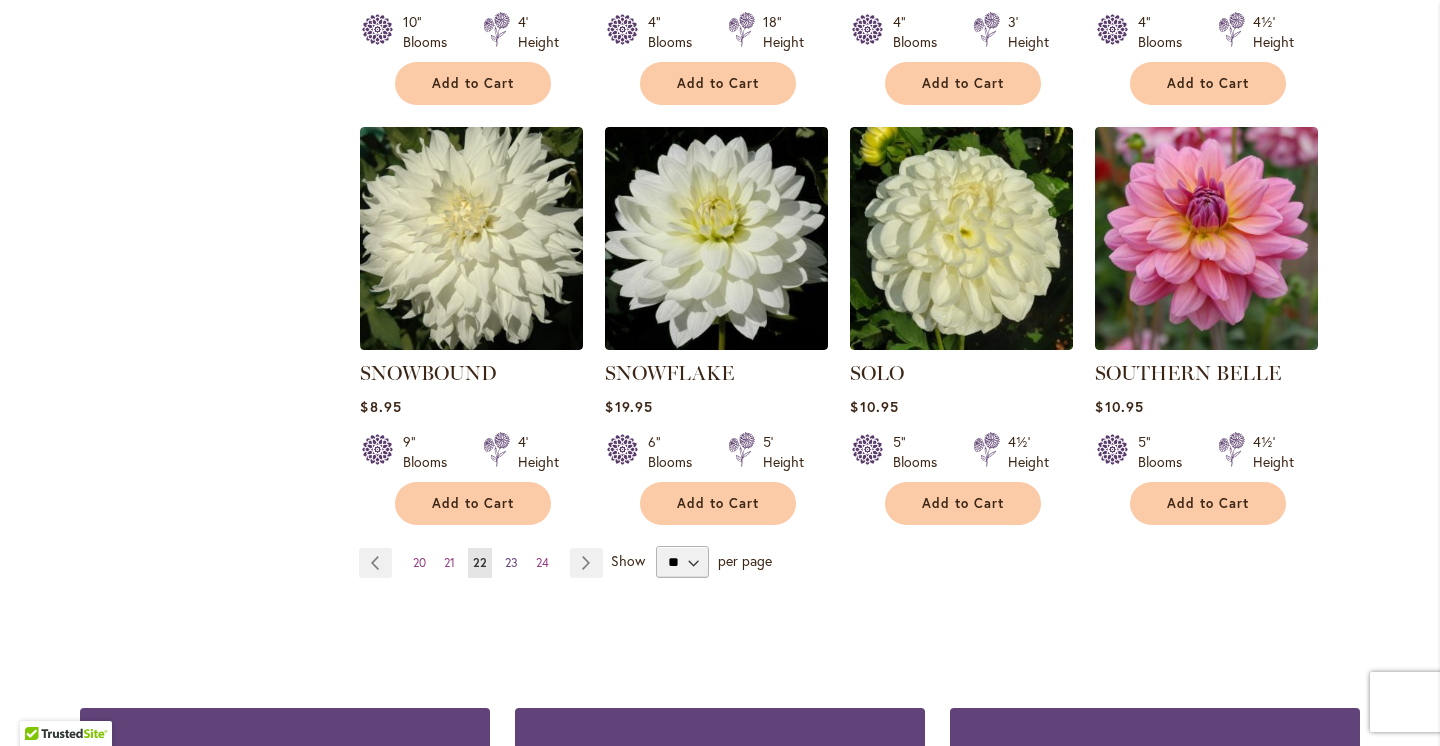 click on "23" at bounding box center [511, 562] 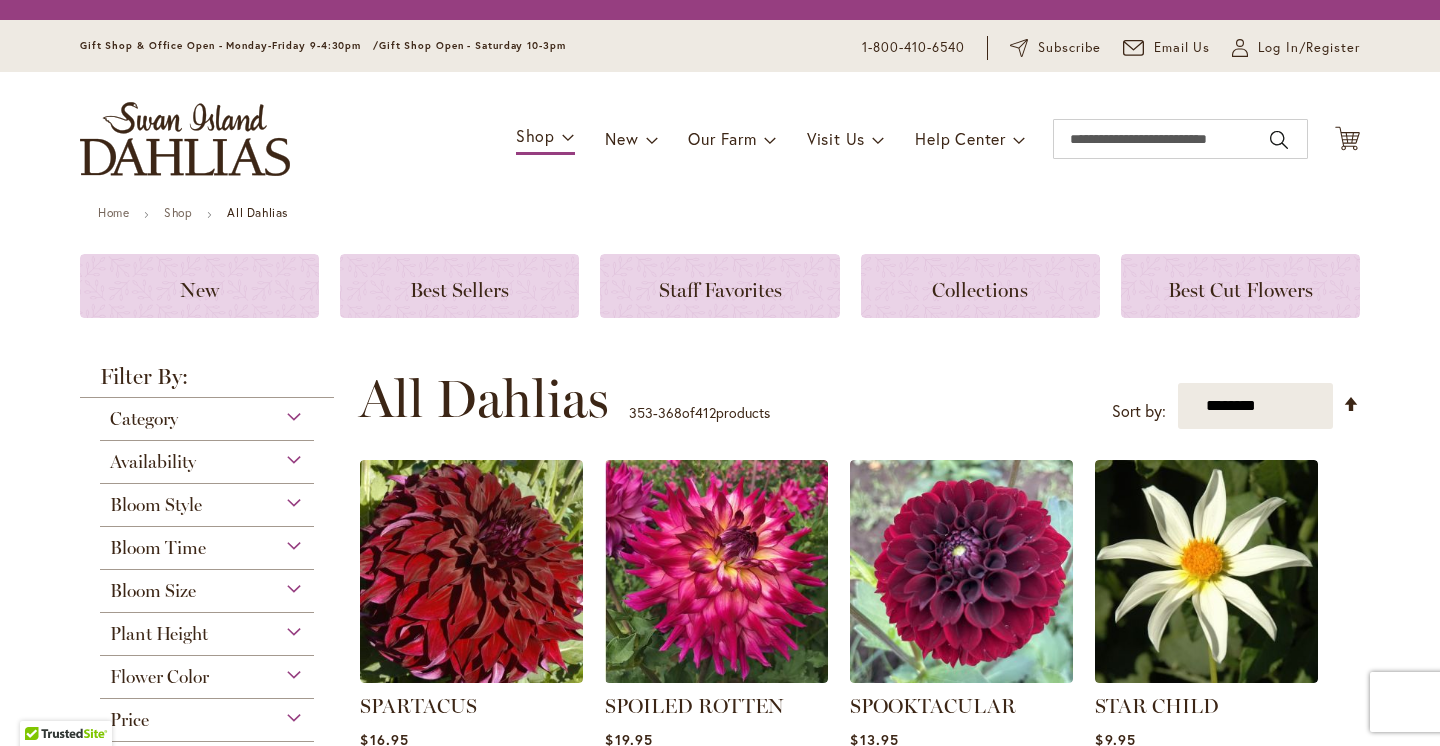 scroll, scrollTop: 0, scrollLeft: 0, axis: both 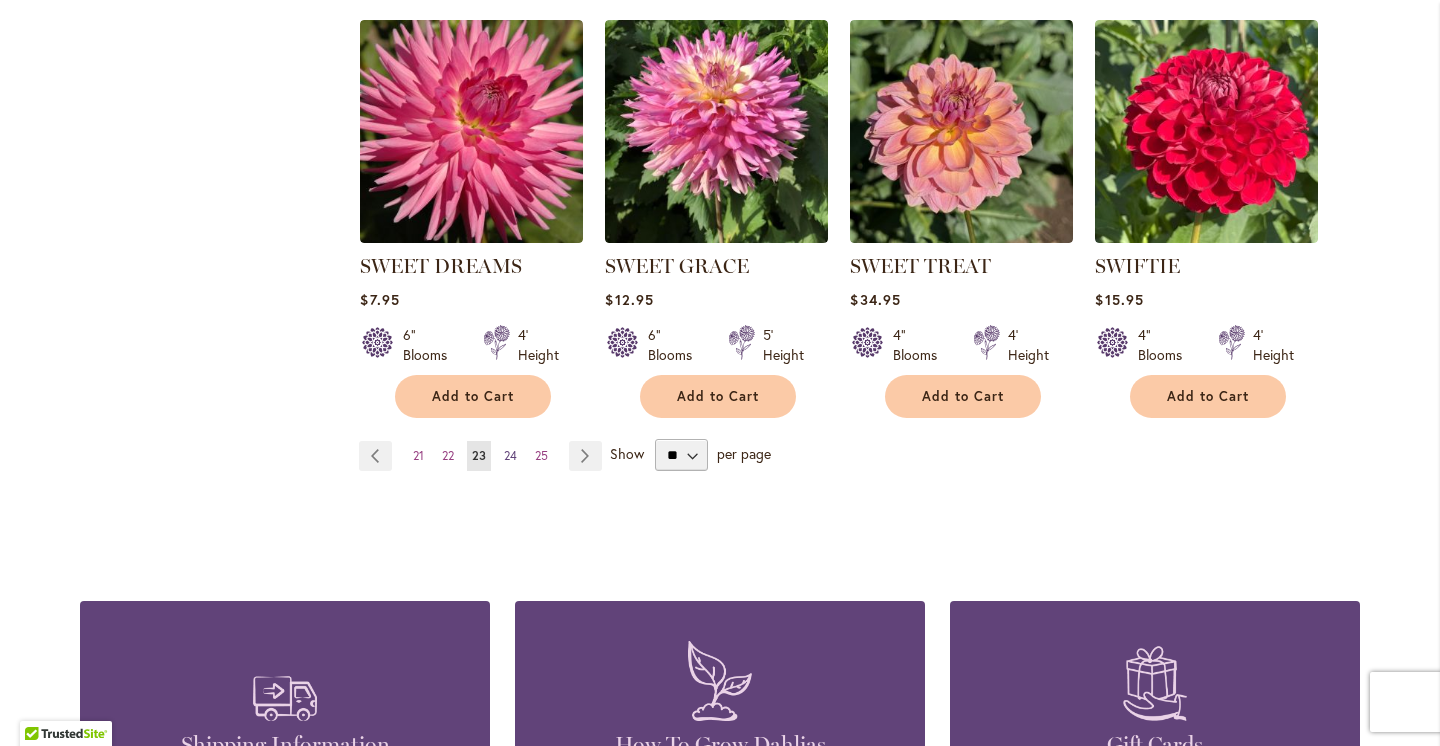 click on "24" at bounding box center (510, 455) 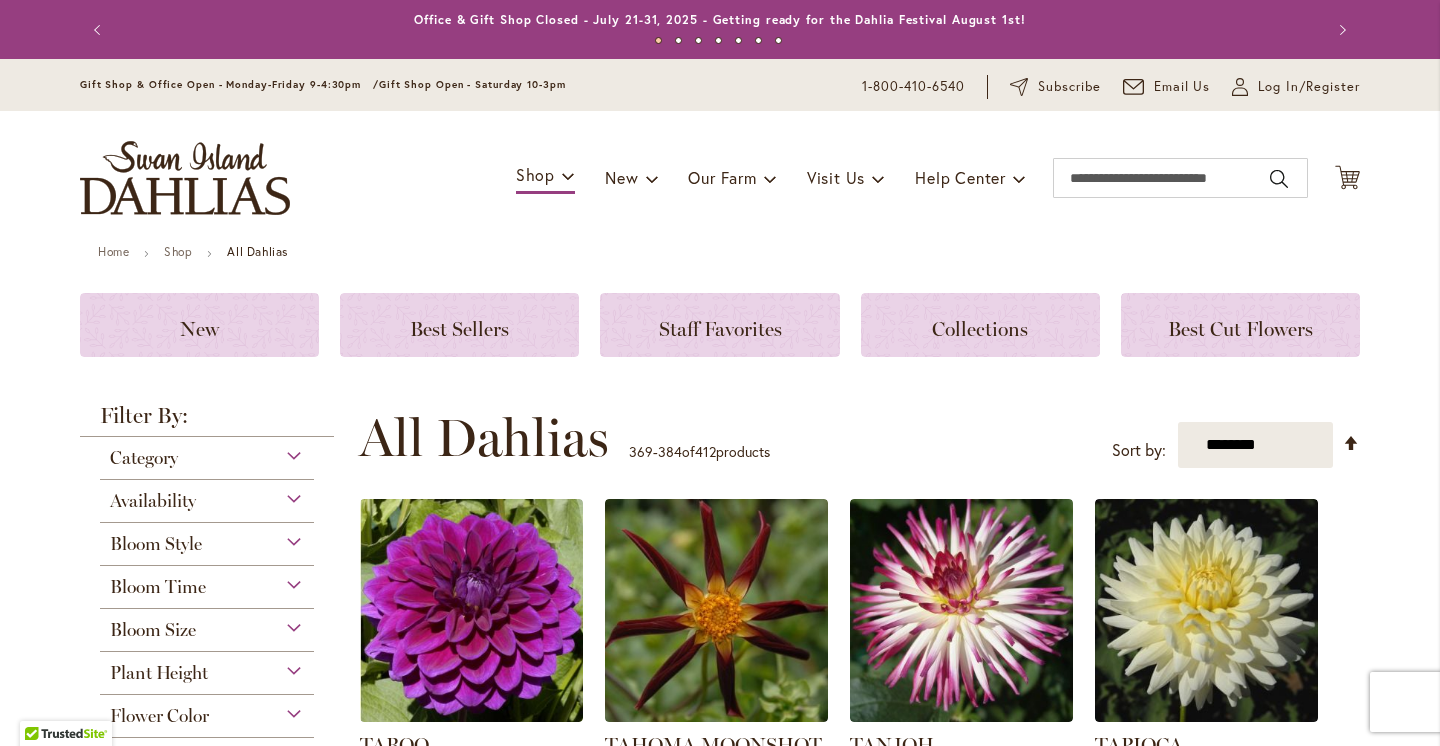 scroll, scrollTop: 0, scrollLeft: 0, axis: both 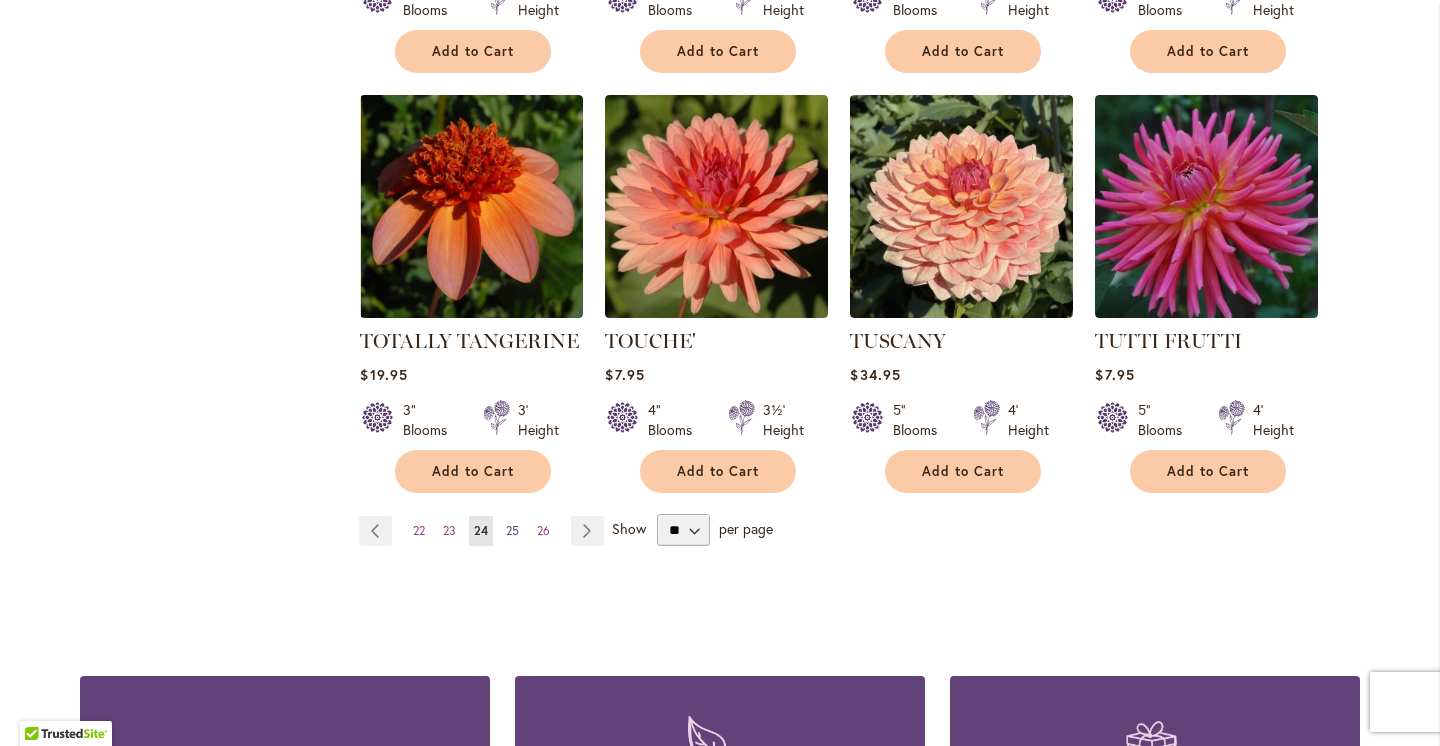click on "25" at bounding box center (512, 530) 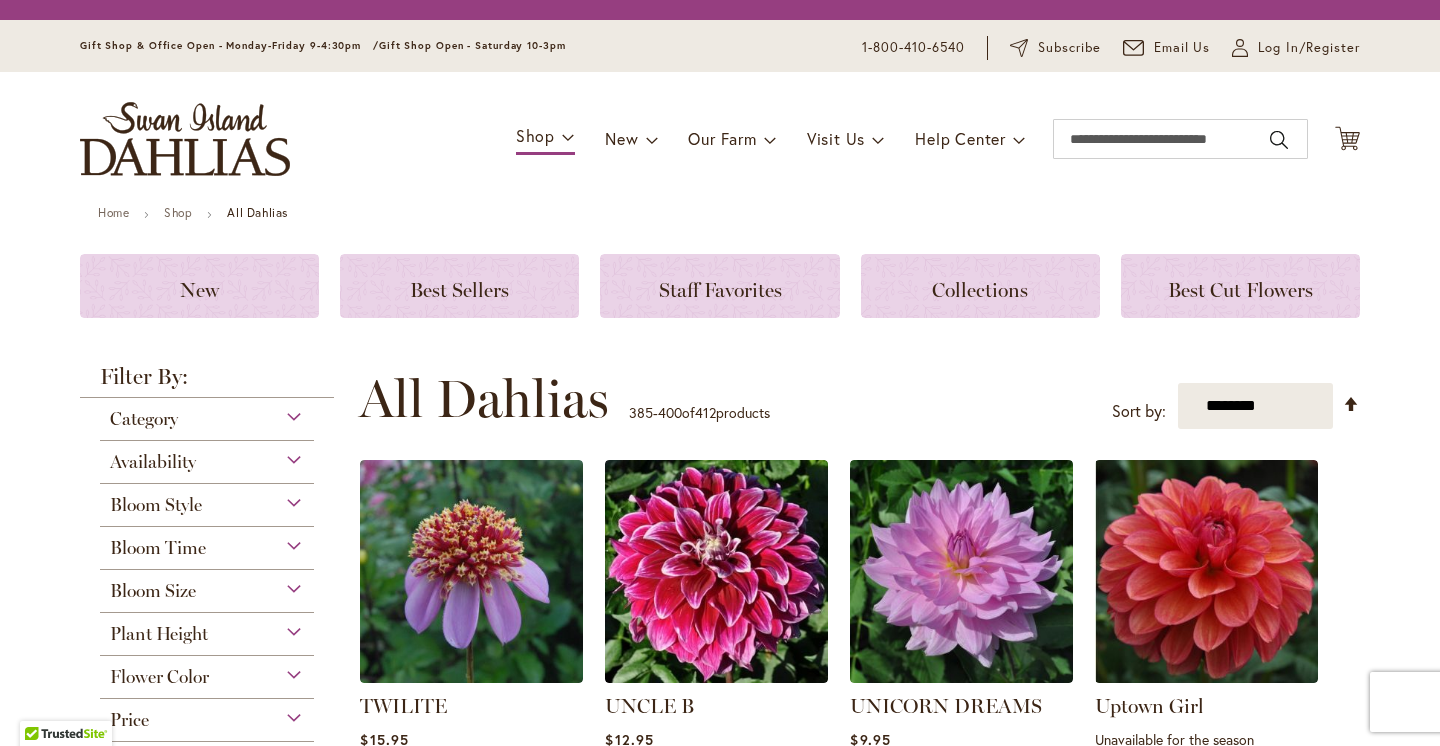 scroll, scrollTop: 0, scrollLeft: 0, axis: both 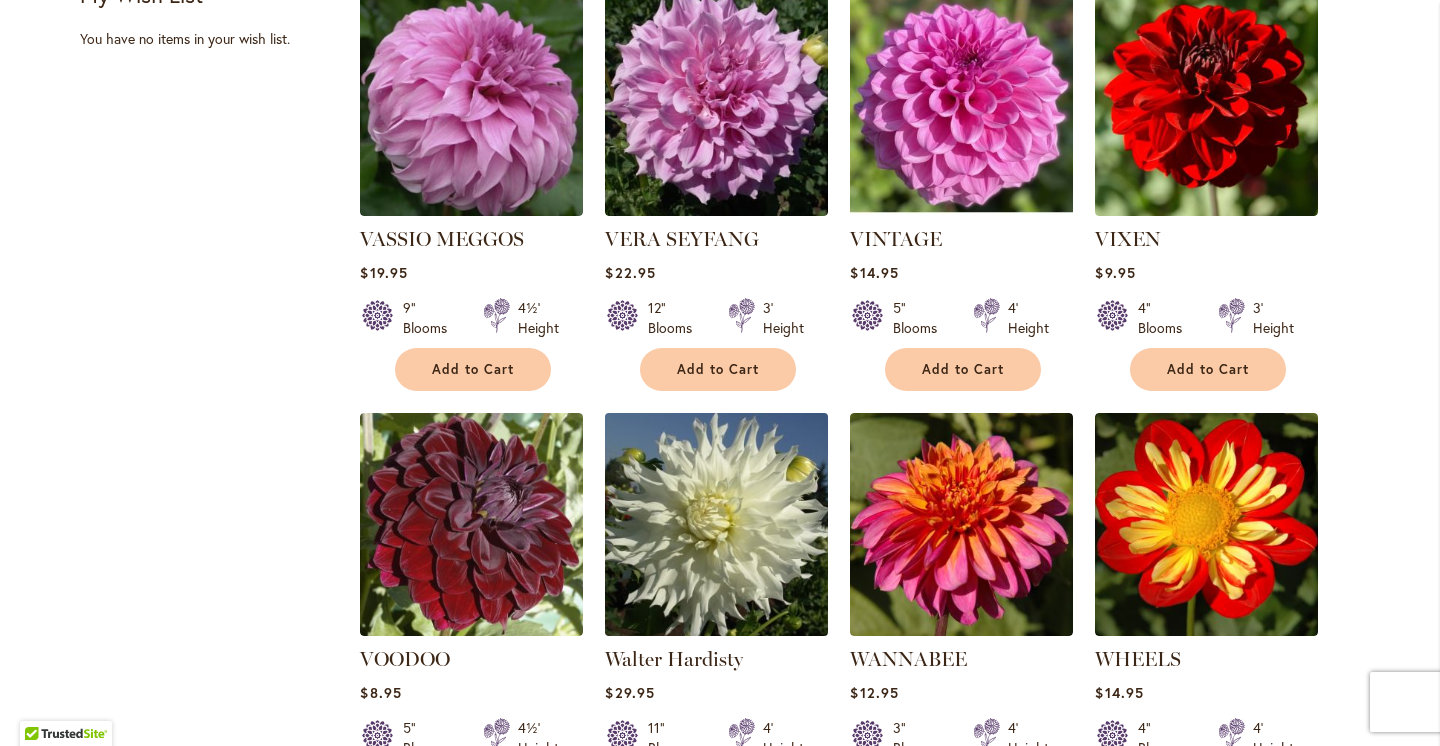 click at bounding box center (717, 525) 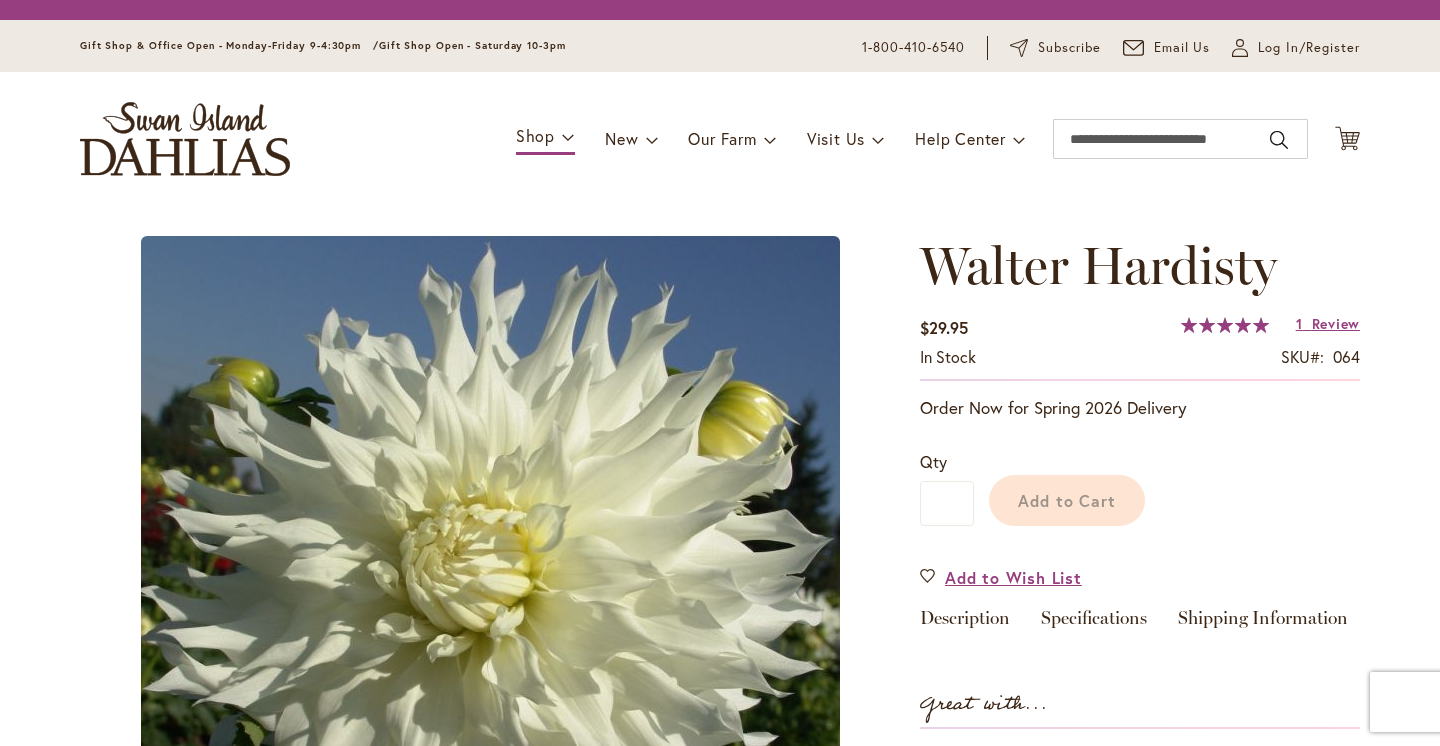 scroll, scrollTop: 0, scrollLeft: 0, axis: both 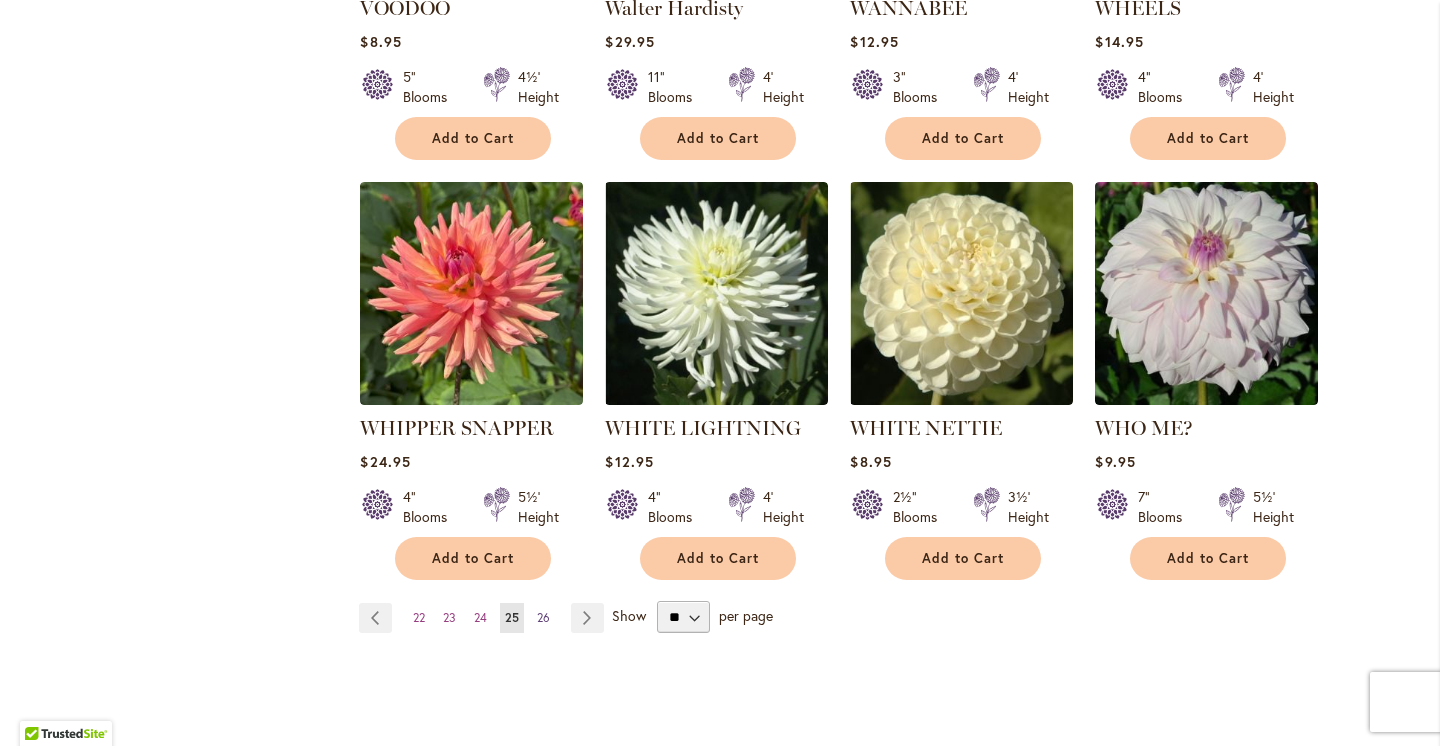 click on "26" at bounding box center [543, 617] 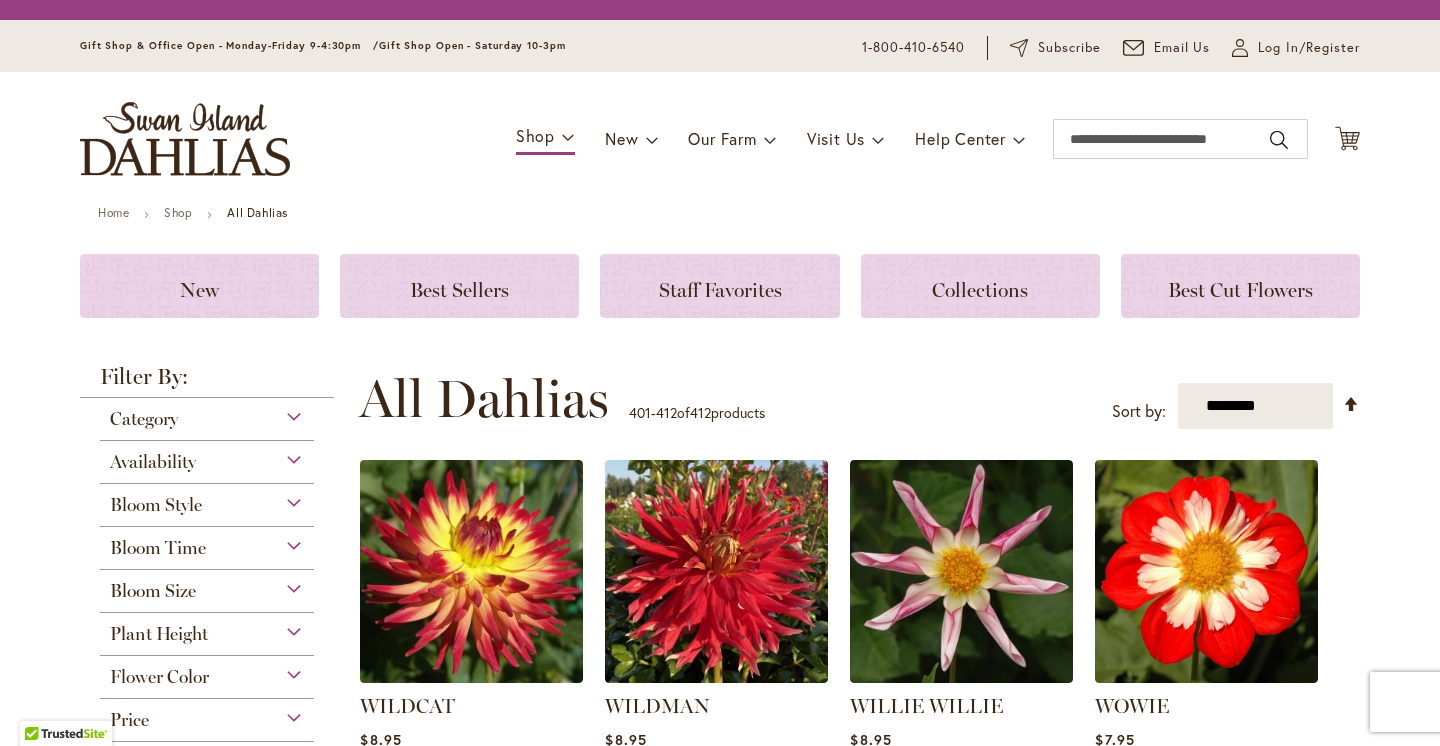 scroll, scrollTop: 0, scrollLeft: 0, axis: both 